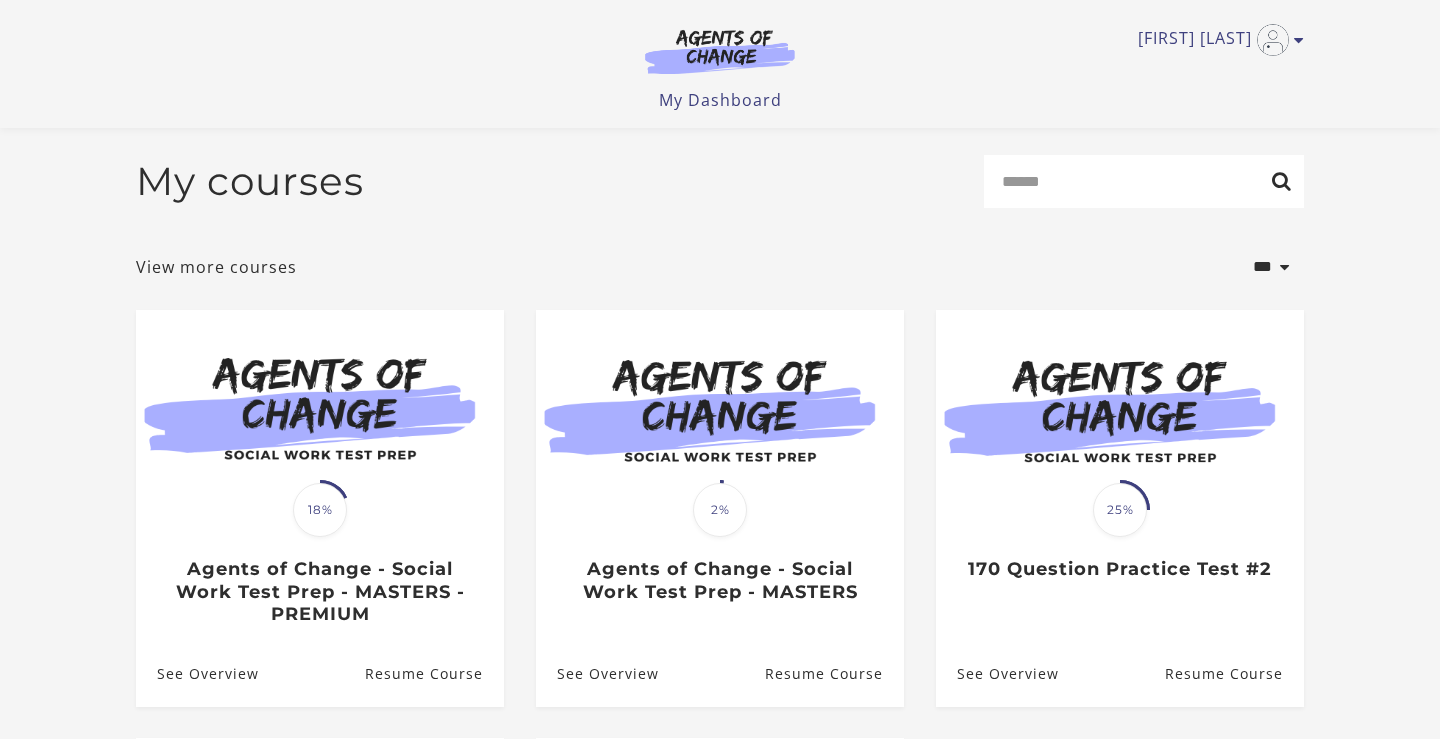 scroll, scrollTop: 154, scrollLeft: 0, axis: vertical 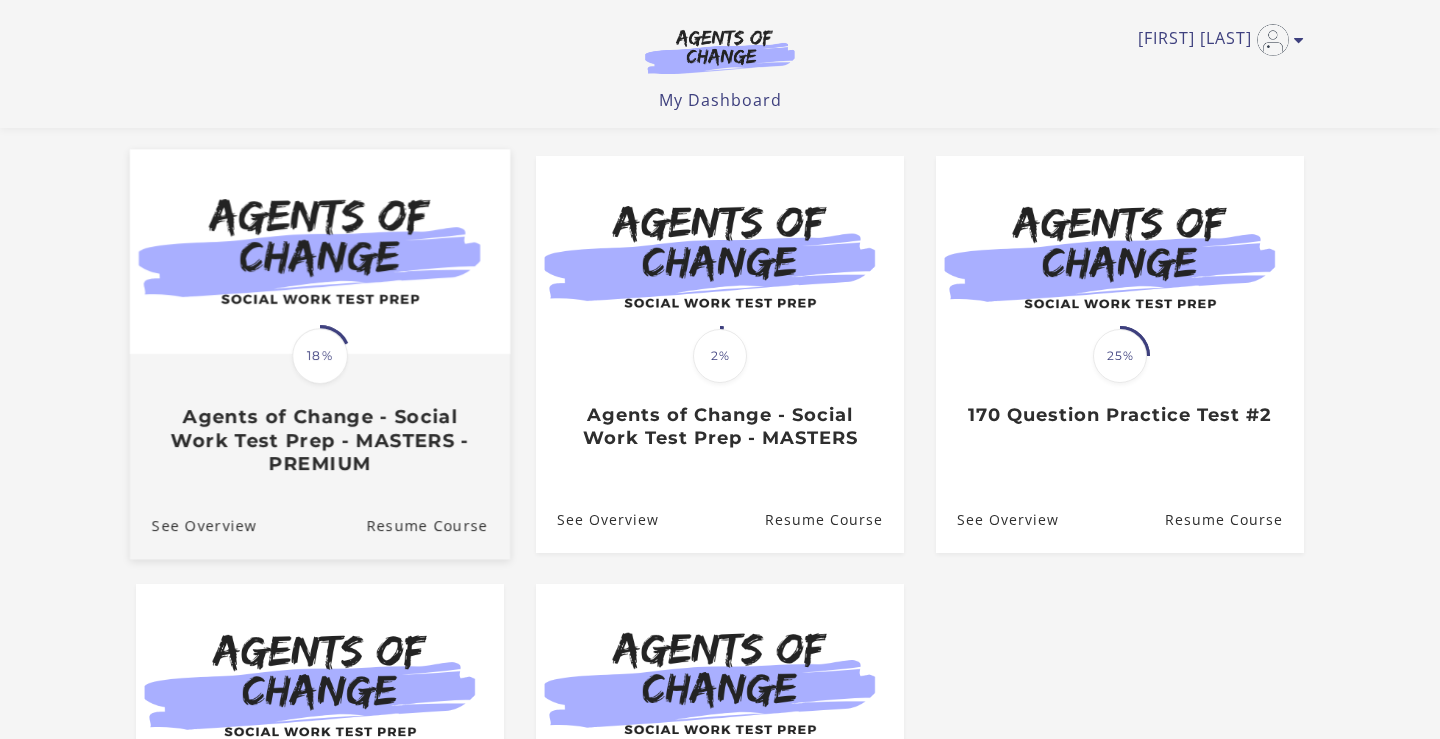 click on "Translation missing: en.liquid.partials.dashboard_course_card.progress_description: 18%
18%" at bounding box center [320, 356] 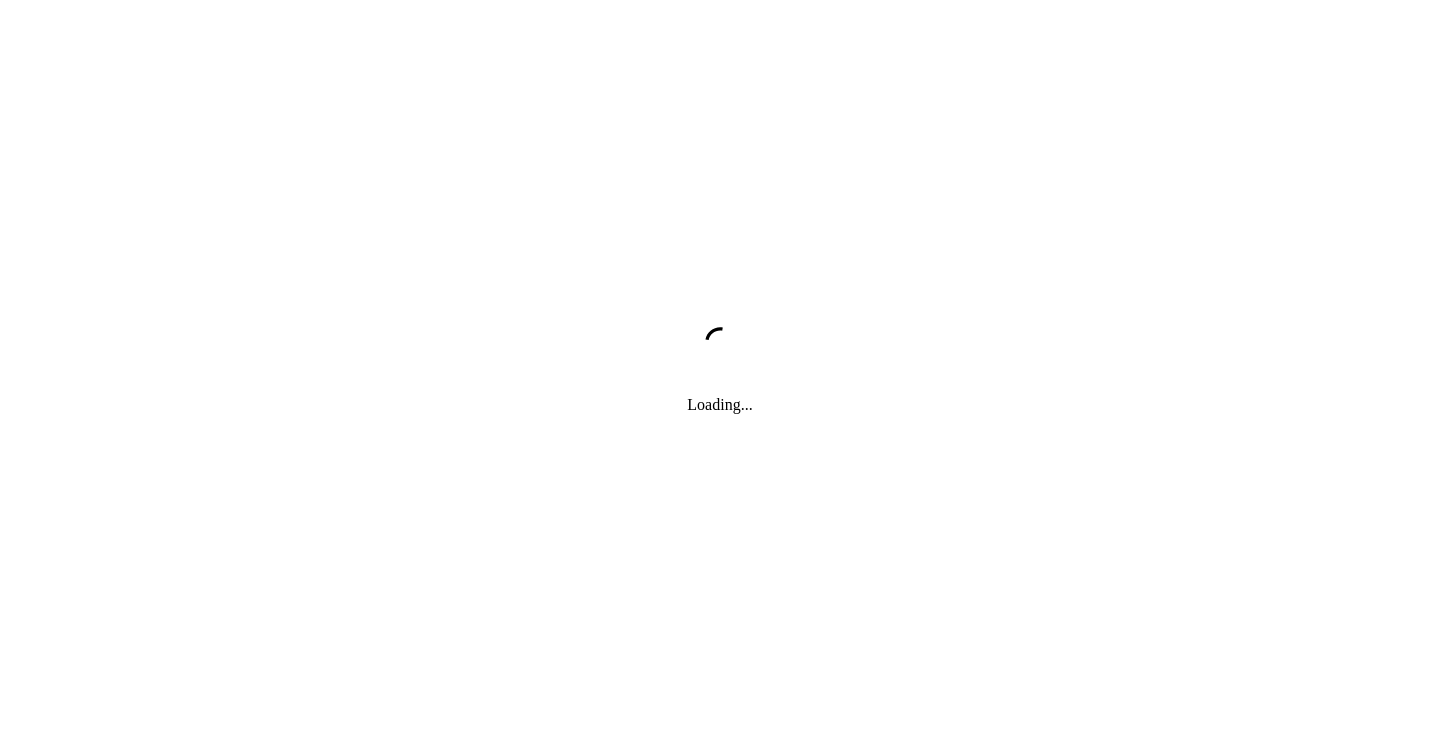 scroll, scrollTop: 0, scrollLeft: 0, axis: both 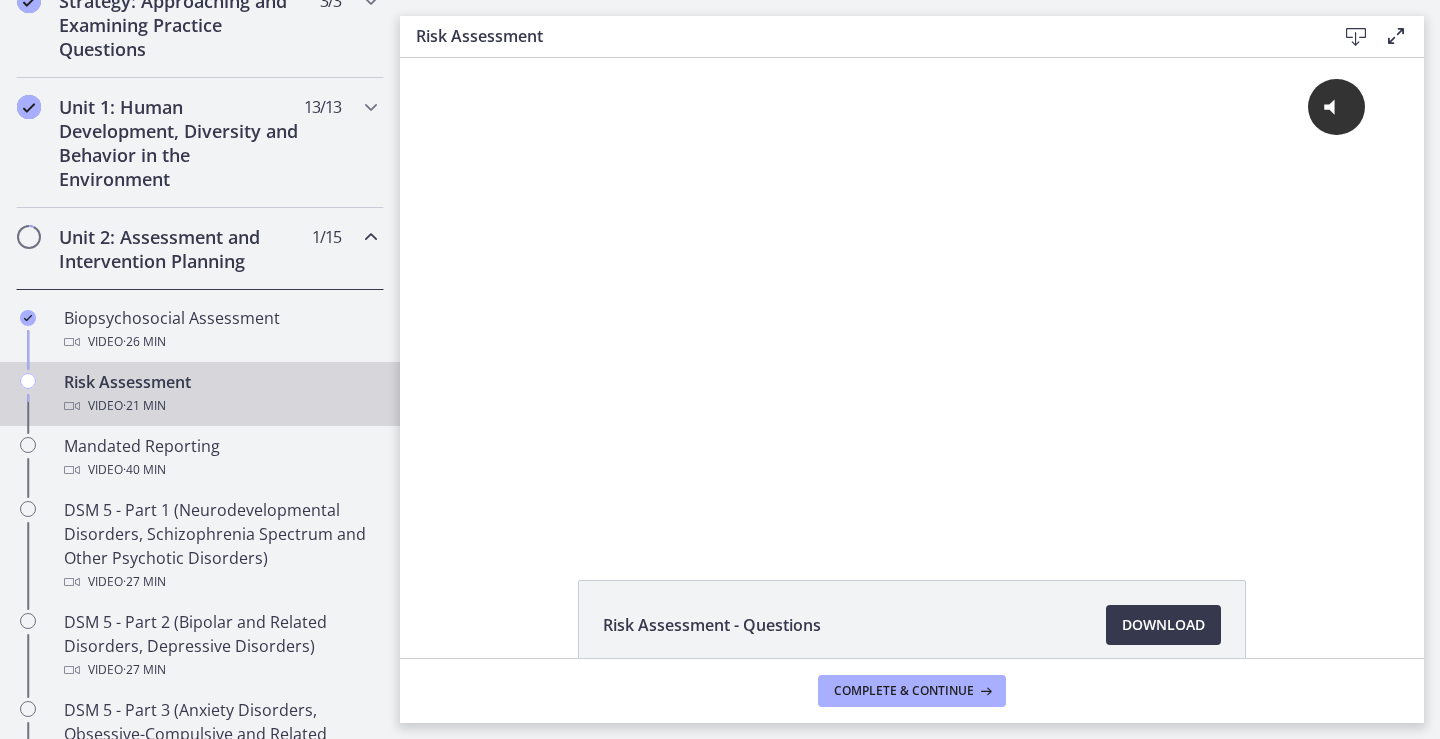 click on "Unit 2: Assessment and Intervention Planning" at bounding box center [181, 249] 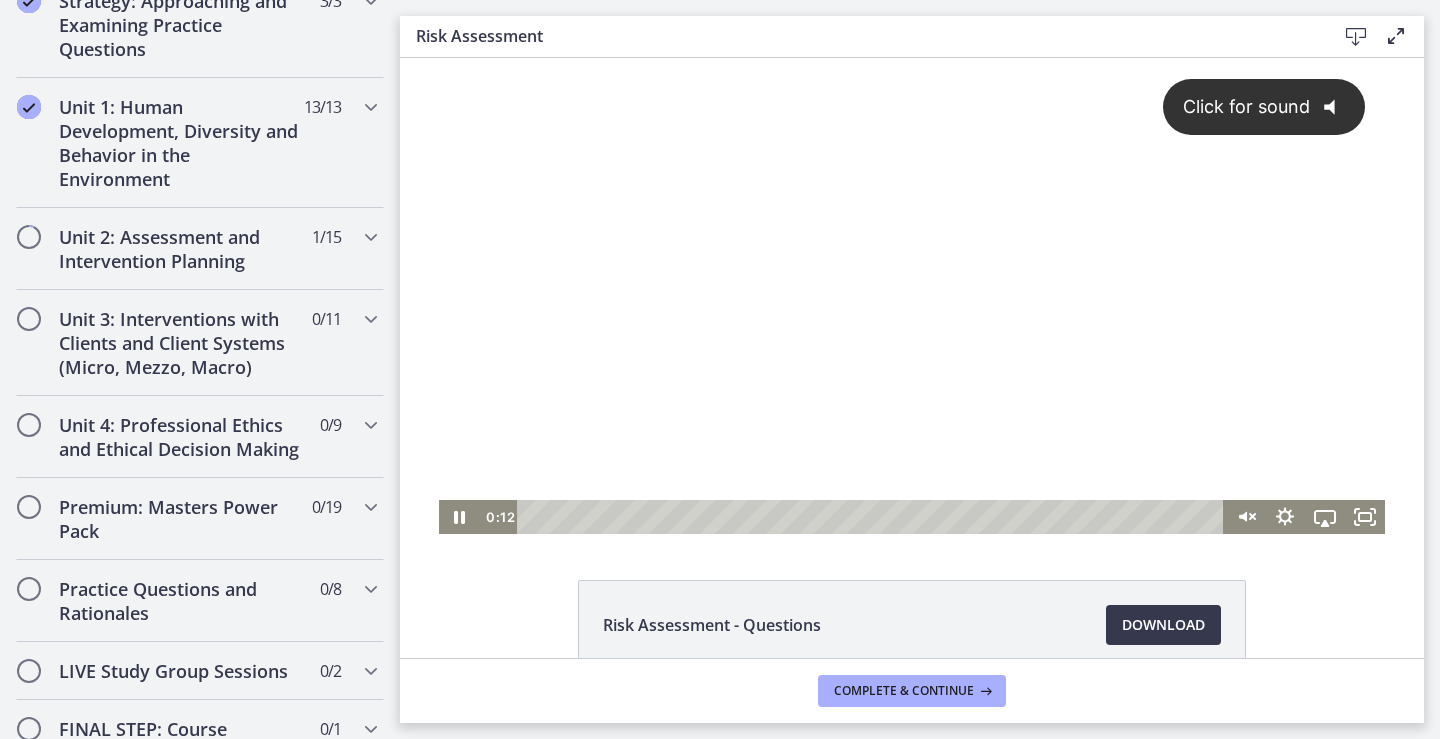click on "@keyframes VOLUME_SMALL_WAVE_FLASH {
0% { opacity: 0; }
33% { opacity: 1; }
66% { opacity: 1; }
100% { opacity: 0; }
}
@keyframes VOLUME_LARGE_WAVE_FLASH {
0% { opacity: 0; }
33% { opacity: 1; }
66% { opacity: 1; }
100% { opacity: 0; }
}
.volume__small-wave {
animation: VOLUME_SMALL_WAVE_FLASH 2s infinite;
opacity: 0;
}
.volume__large-wave {
animation: VOLUME_LARGE_WAVE_FLASH 2s infinite .3s;
opacity: 0;
}" 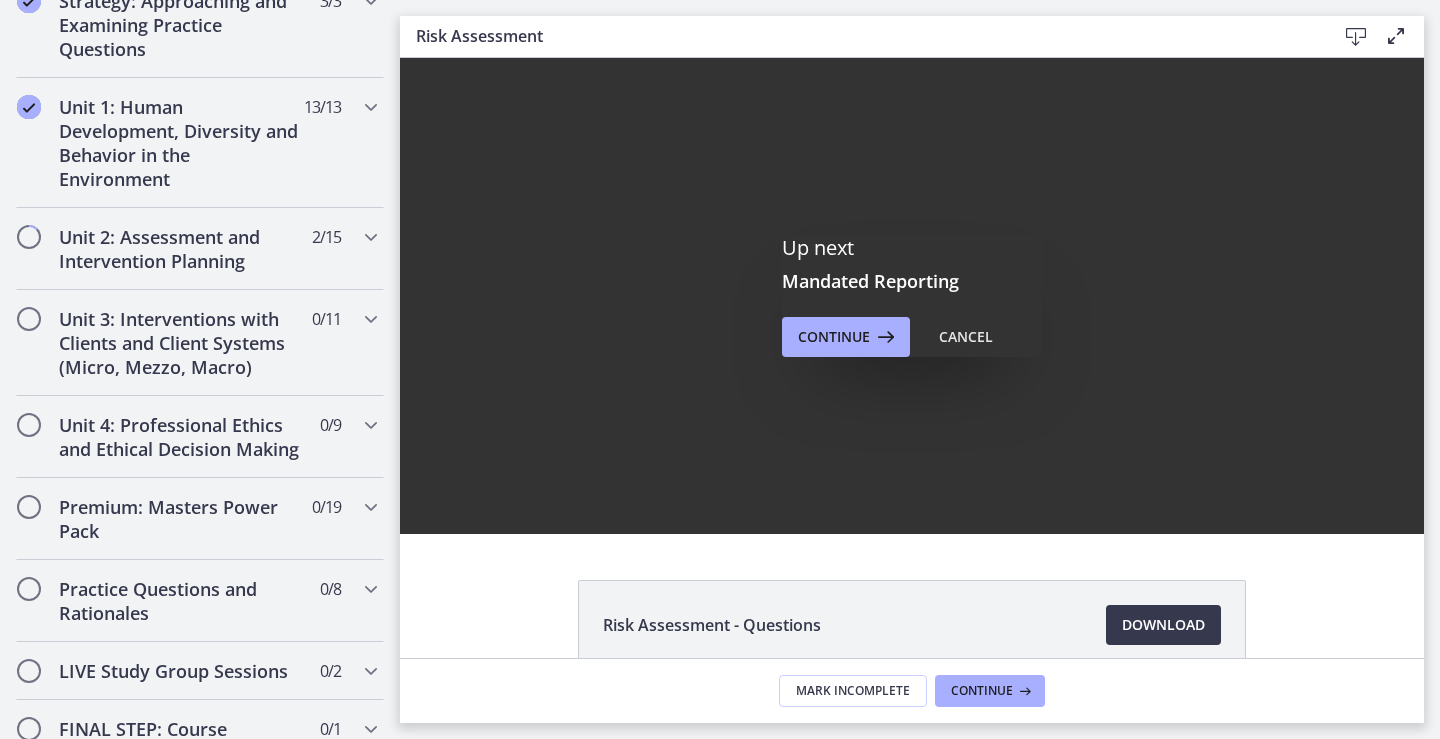 scroll, scrollTop: 0, scrollLeft: 0, axis: both 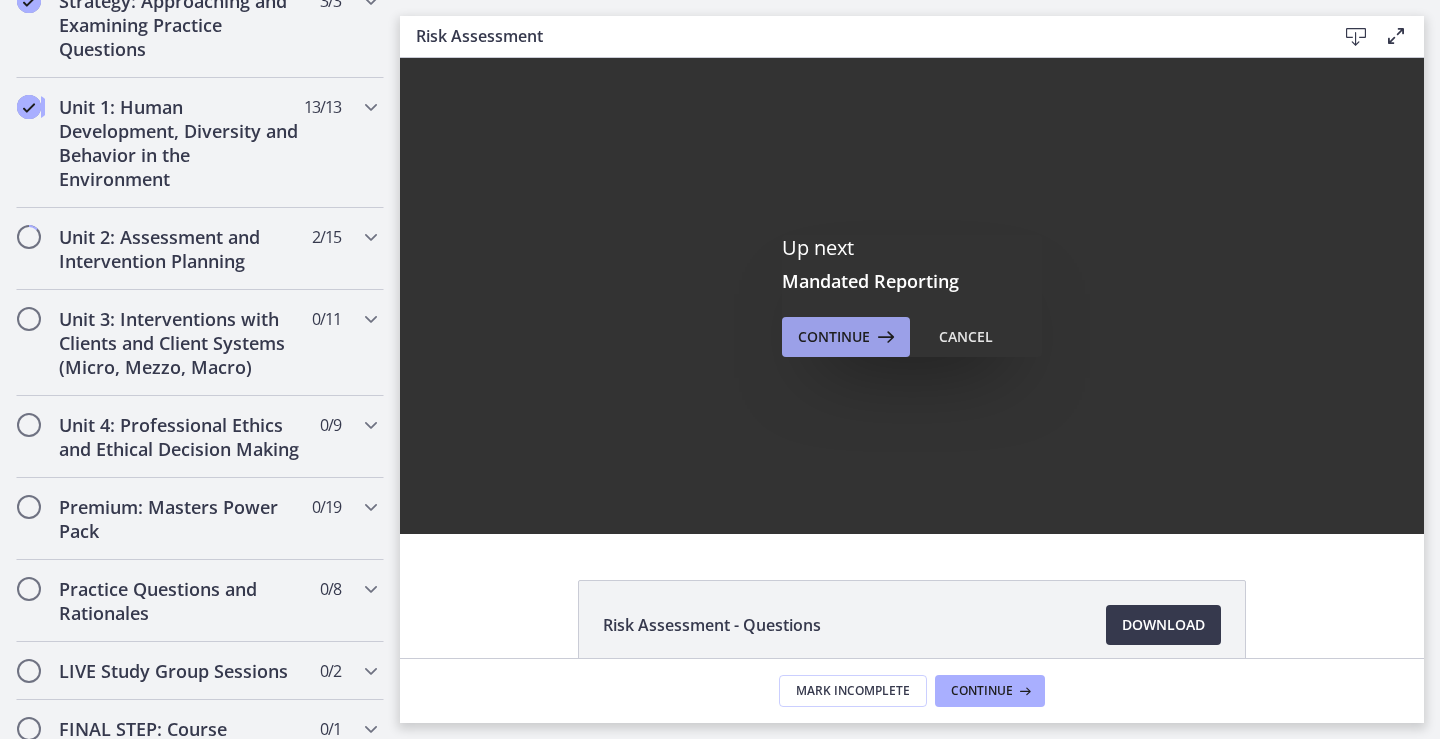 click on "Continue" at bounding box center (834, 337) 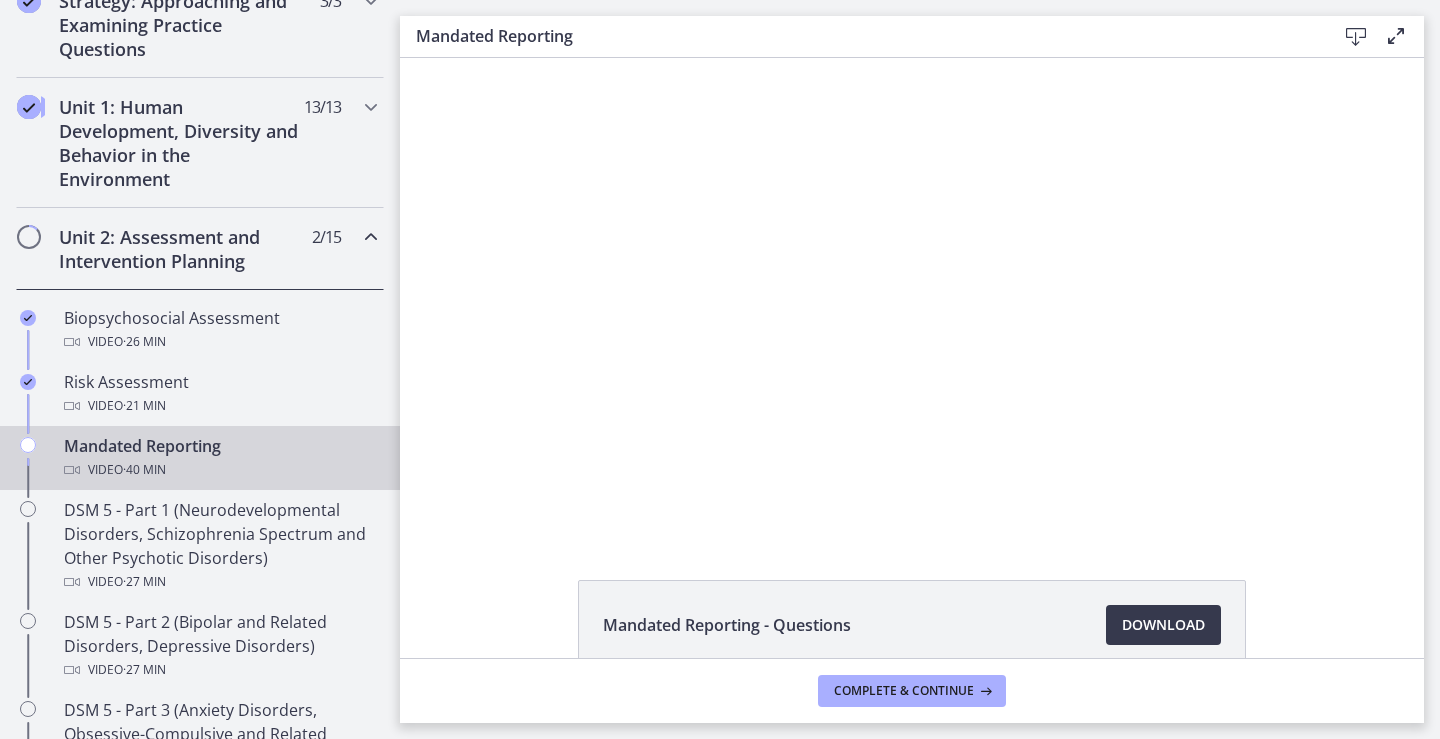 scroll, scrollTop: 0, scrollLeft: 0, axis: both 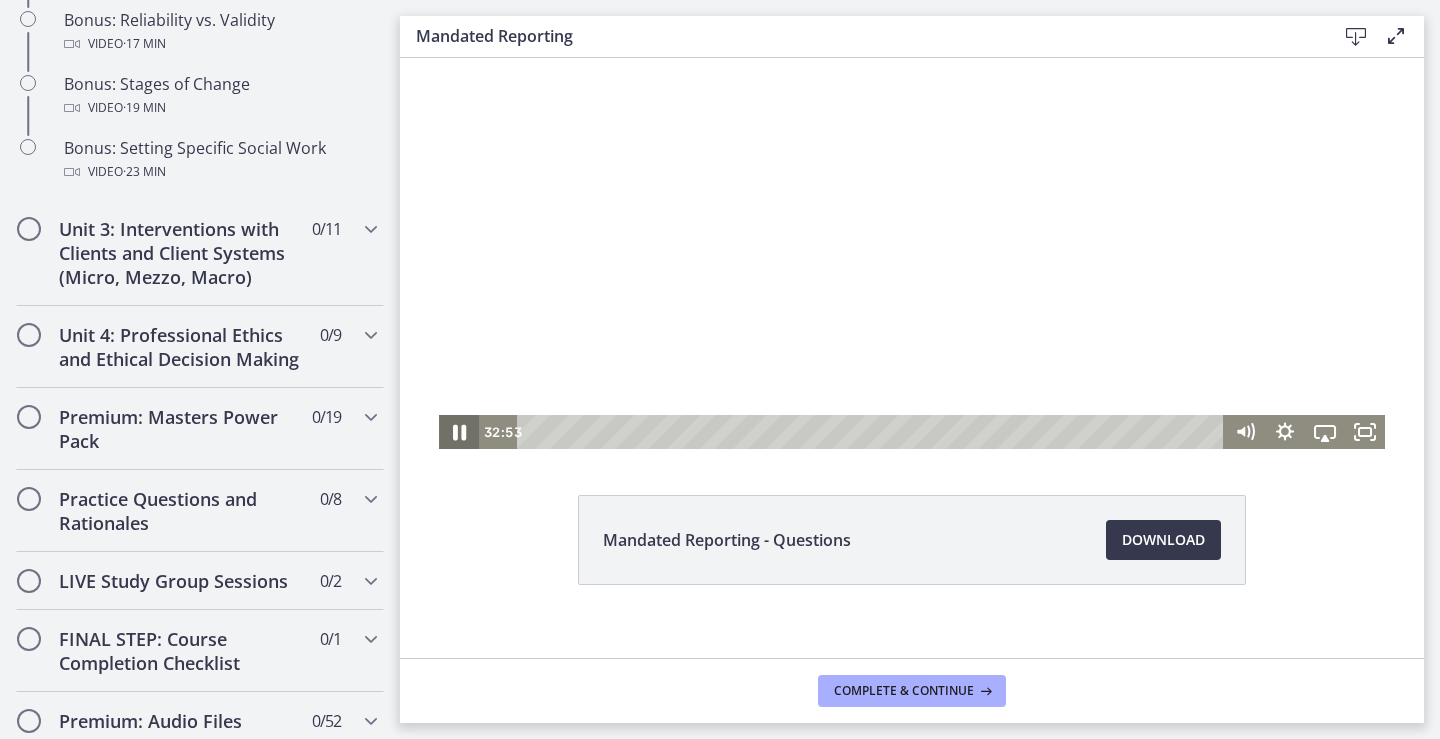 click 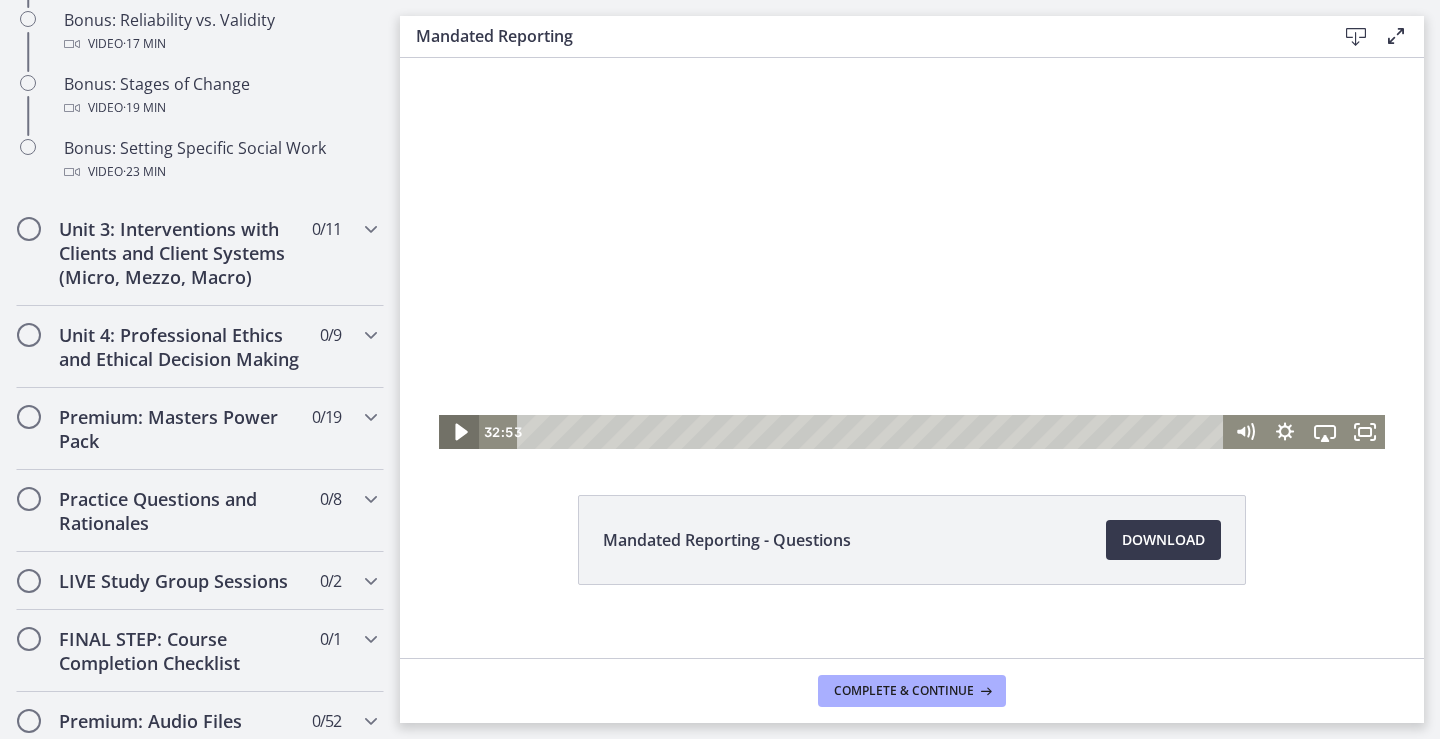 click 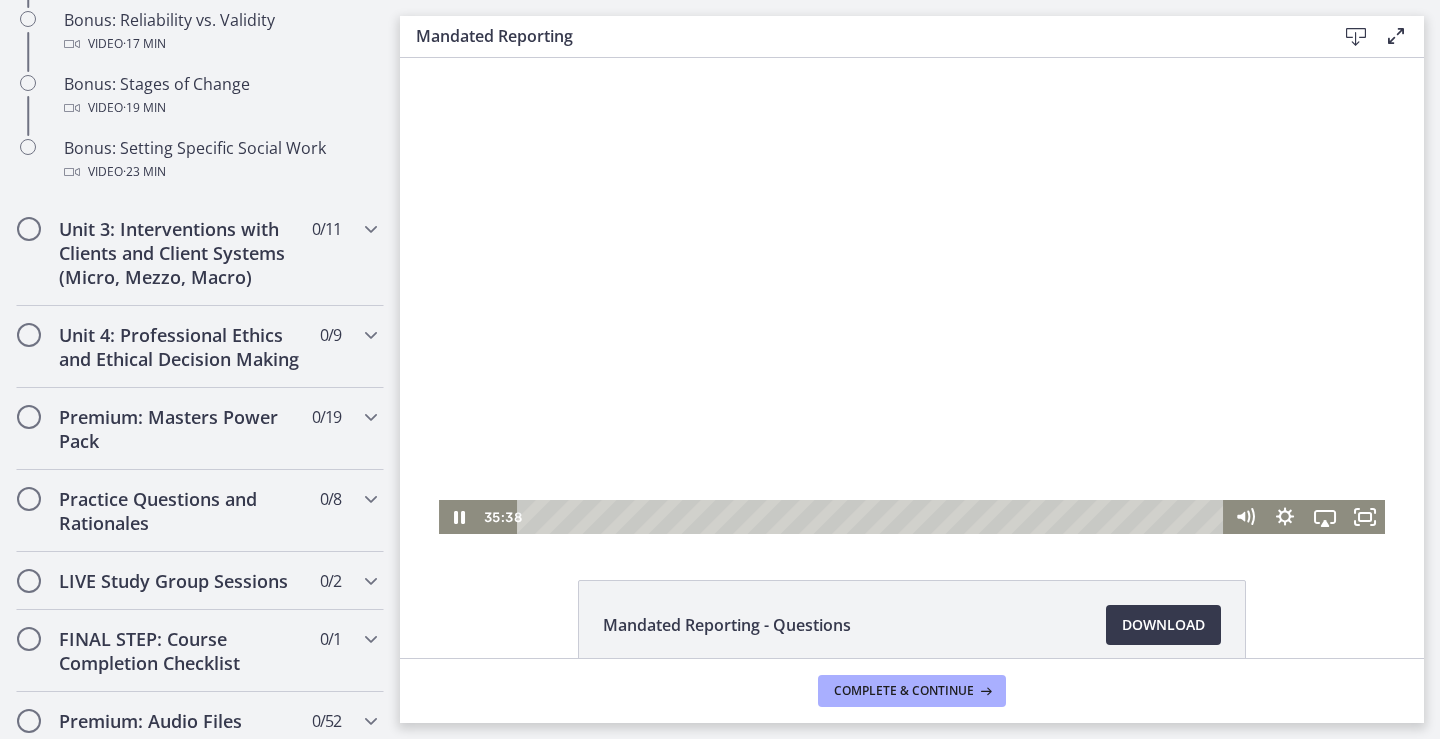 scroll, scrollTop: 0, scrollLeft: 0, axis: both 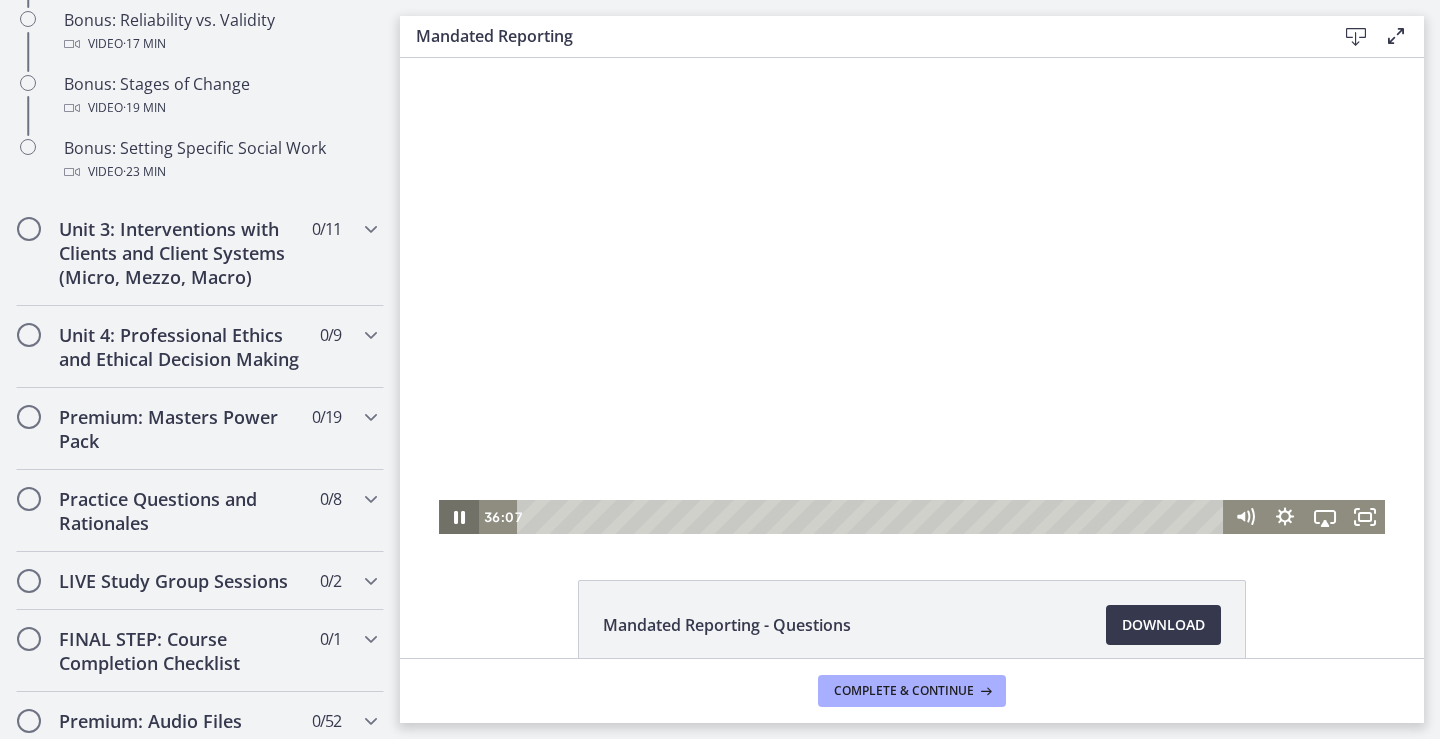 click 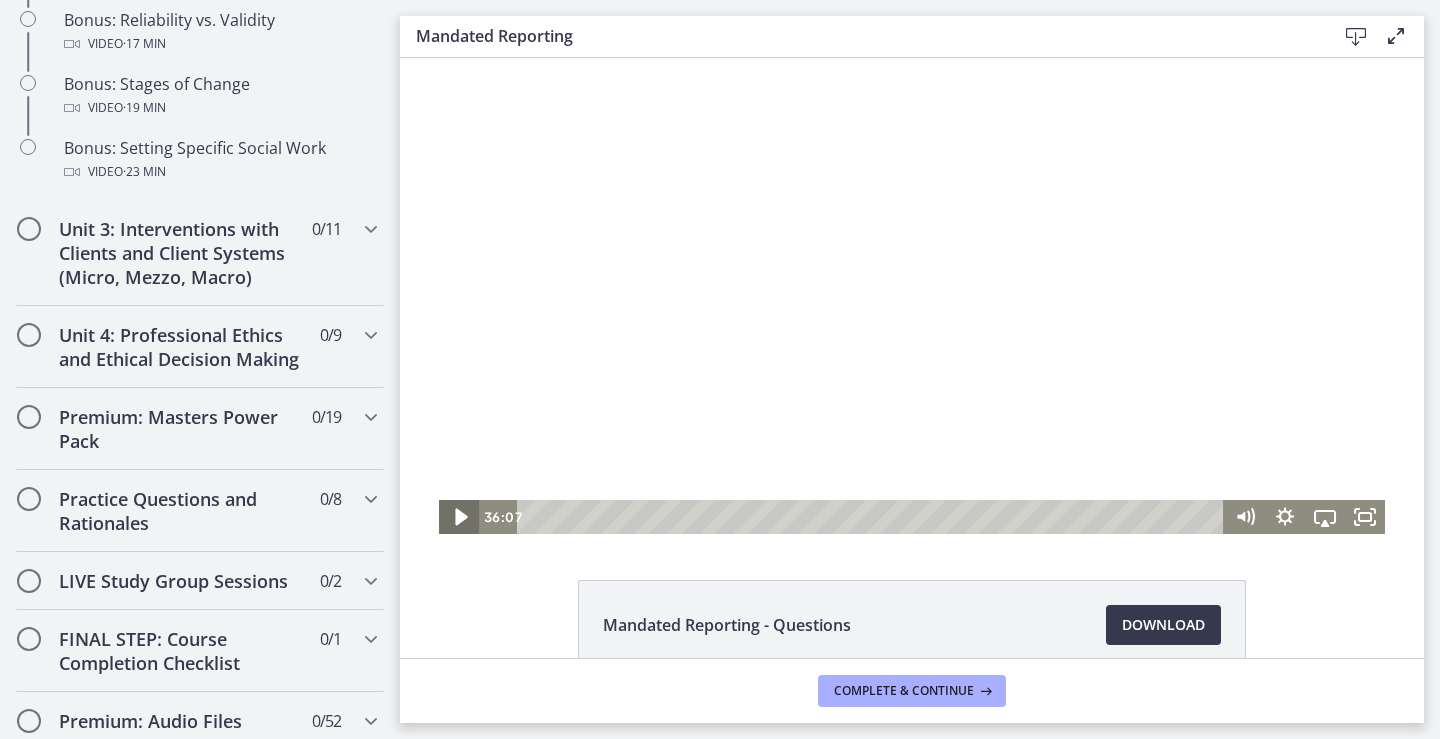 click 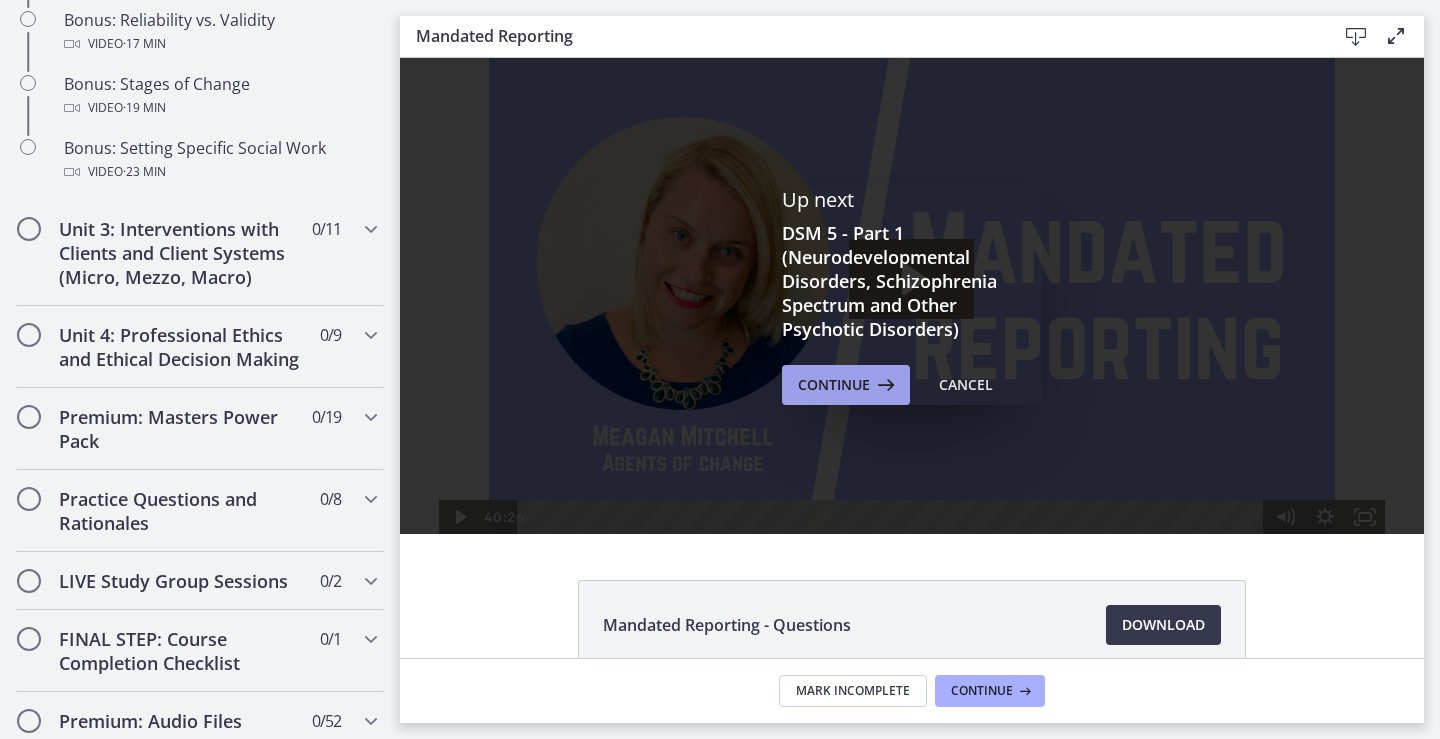 scroll, scrollTop: 0, scrollLeft: 0, axis: both 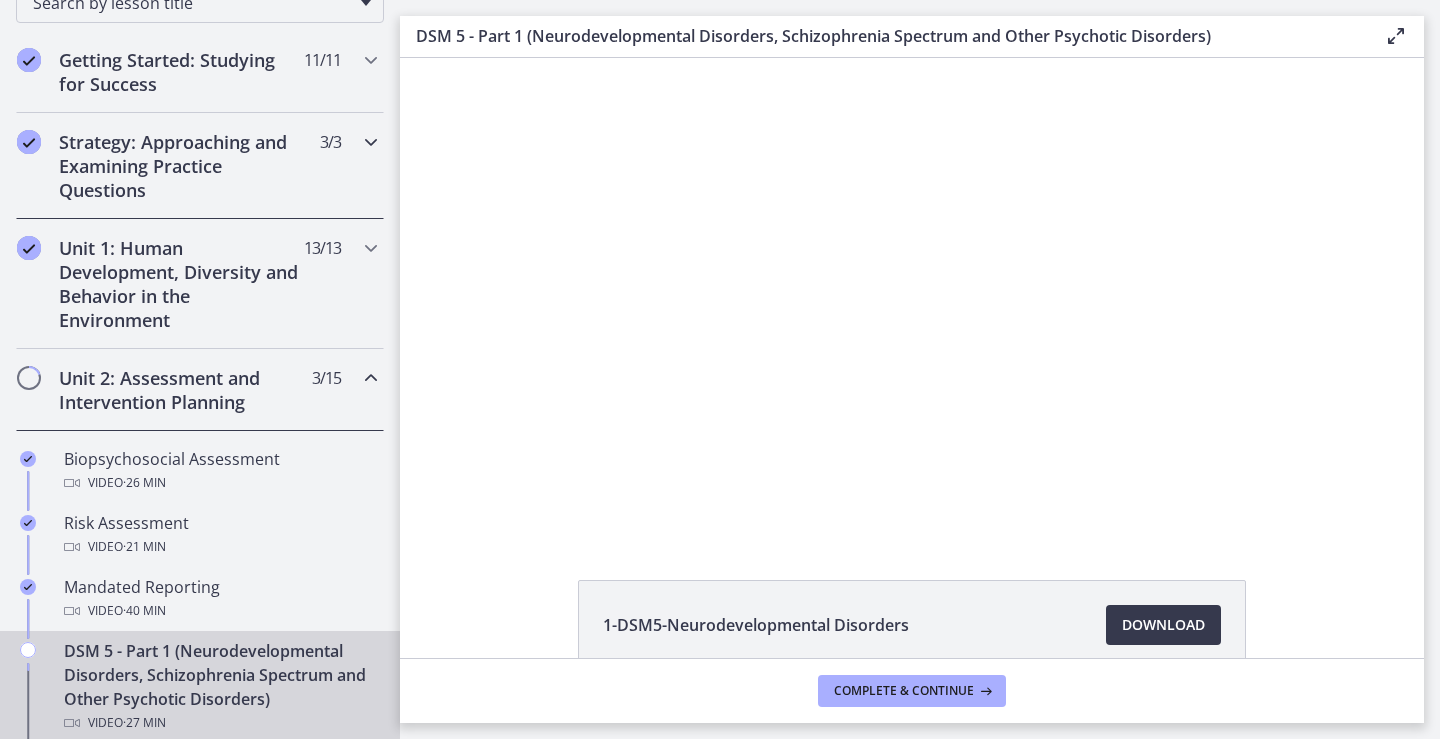 click on "Strategy: Approaching and Examining Practice Questions
3  /  3
Completed" at bounding box center (200, 166) 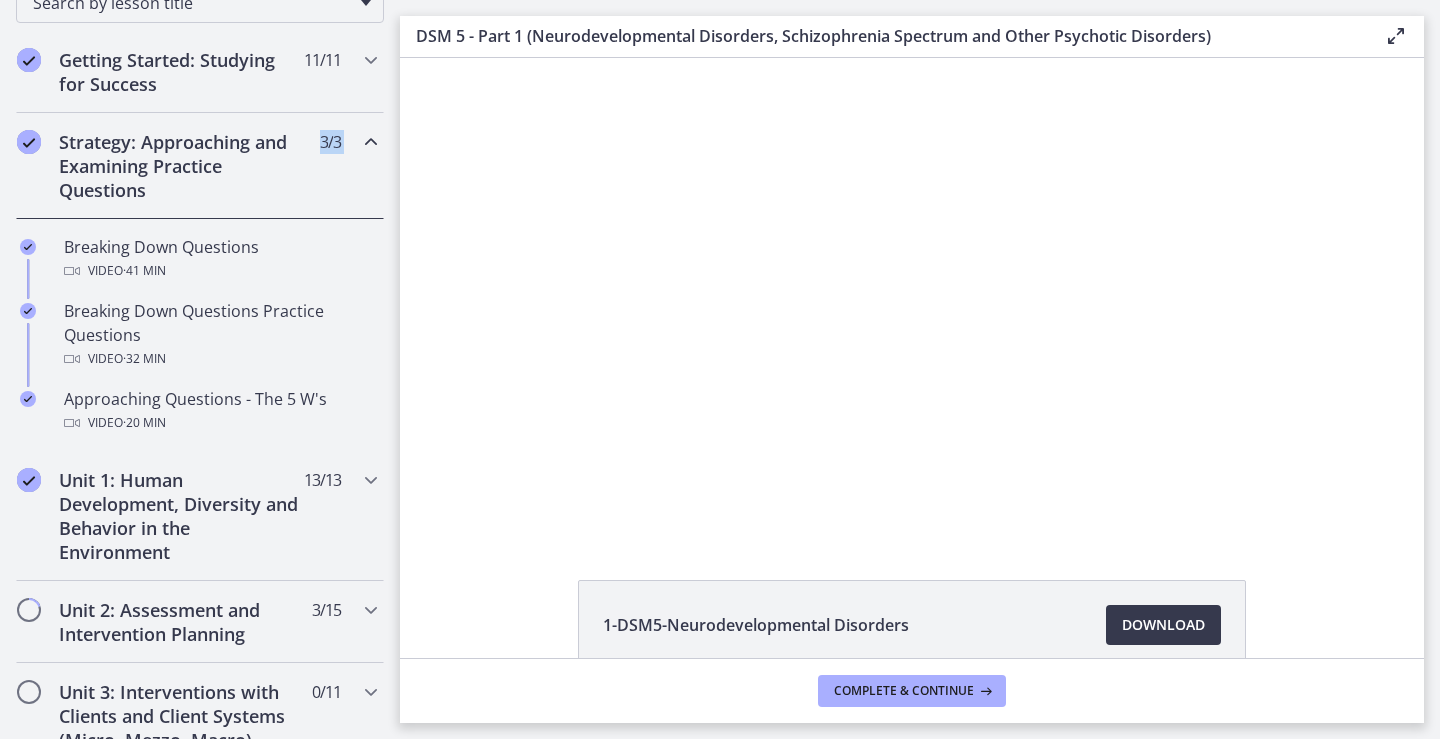 click on "Strategy: Approaching and Examining Practice Questions
3  /  3
Completed
Breaking Down Questions
Video
·  41 min
Breaking Down Questions Practice Questions
Video
·  32 min
Approaching Questions - The 5 W's
Video
·  20 min" at bounding box center [200, 282] 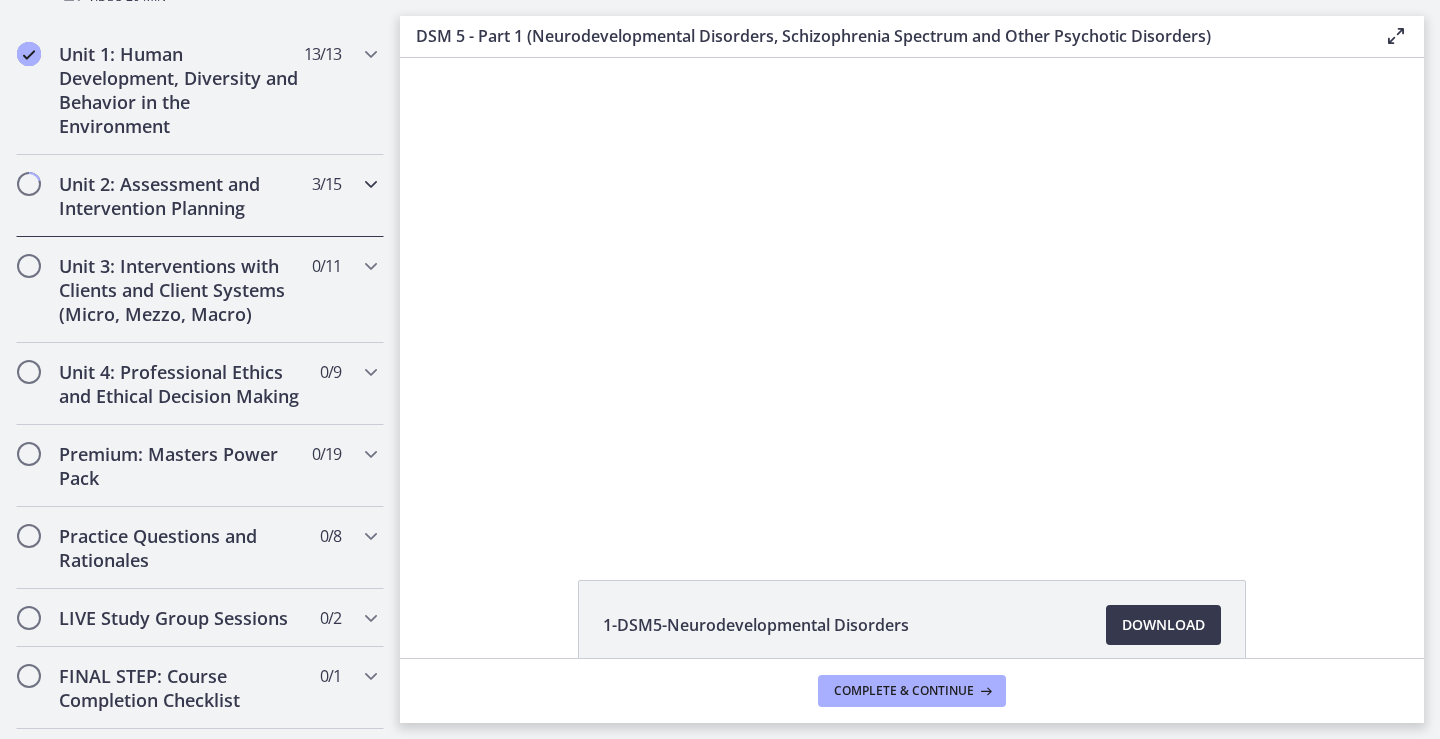 click on "Unit 2: Assessment and Intervention Planning
3  /  15
Completed" at bounding box center [200, 196] 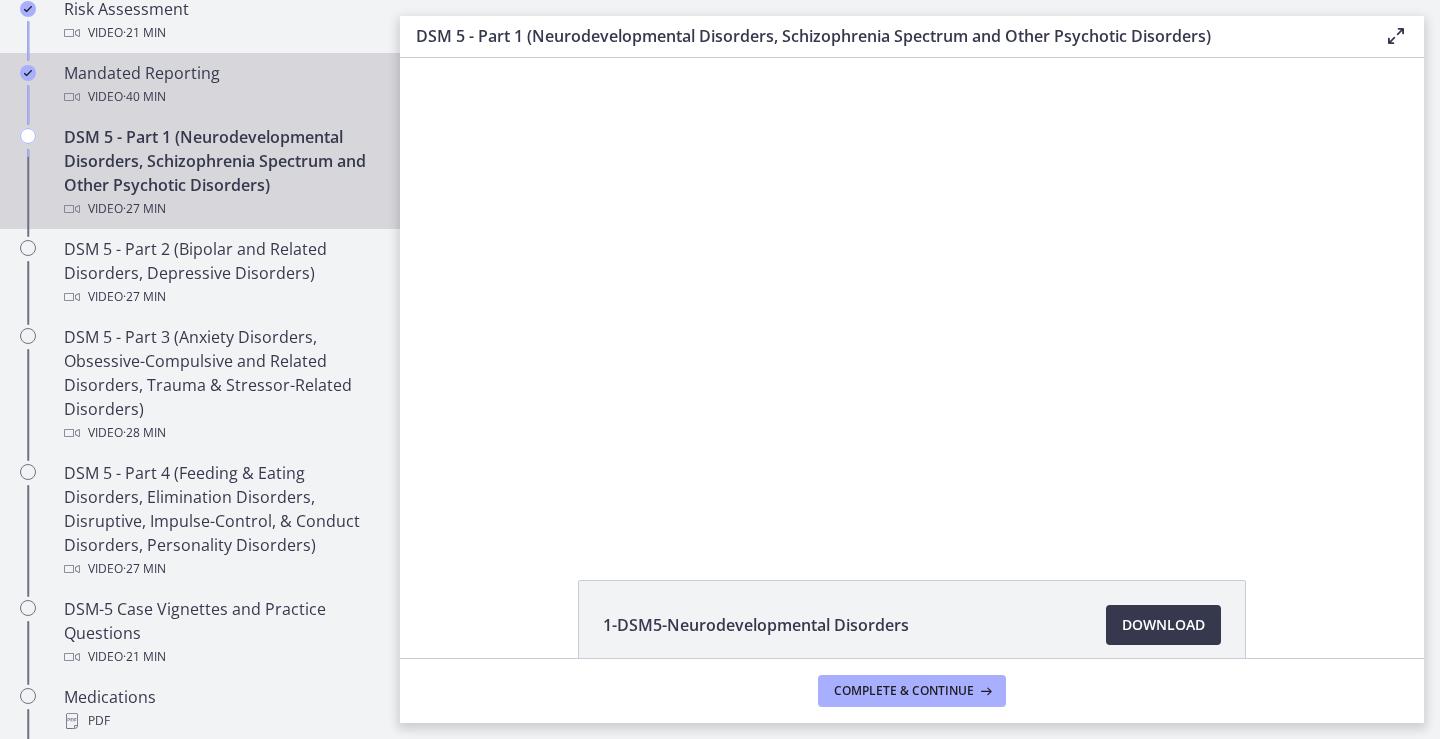 scroll, scrollTop: 879, scrollLeft: 0, axis: vertical 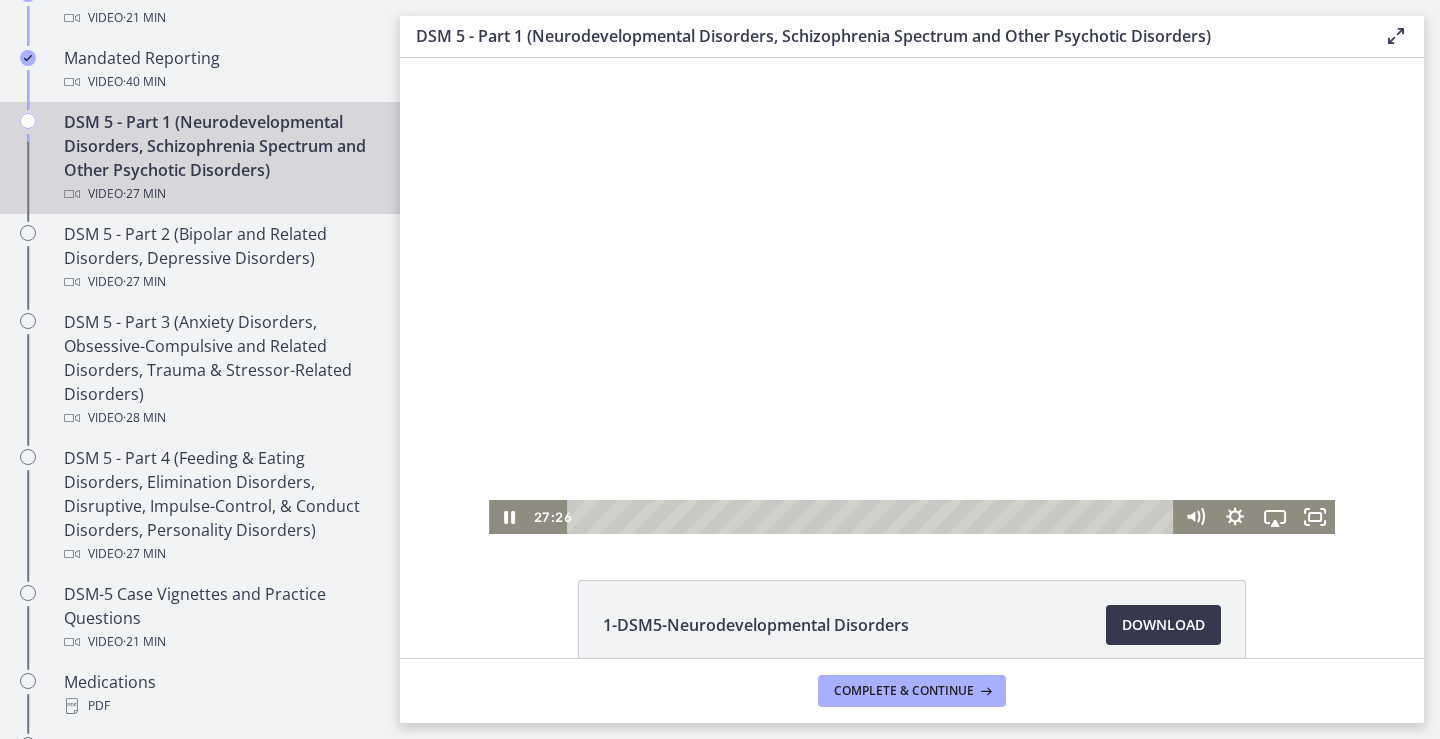 drag, startPoint x: 947, startPoint y: 514, endPoint x: 1422, endPoint y: 515, distance: 475.00104 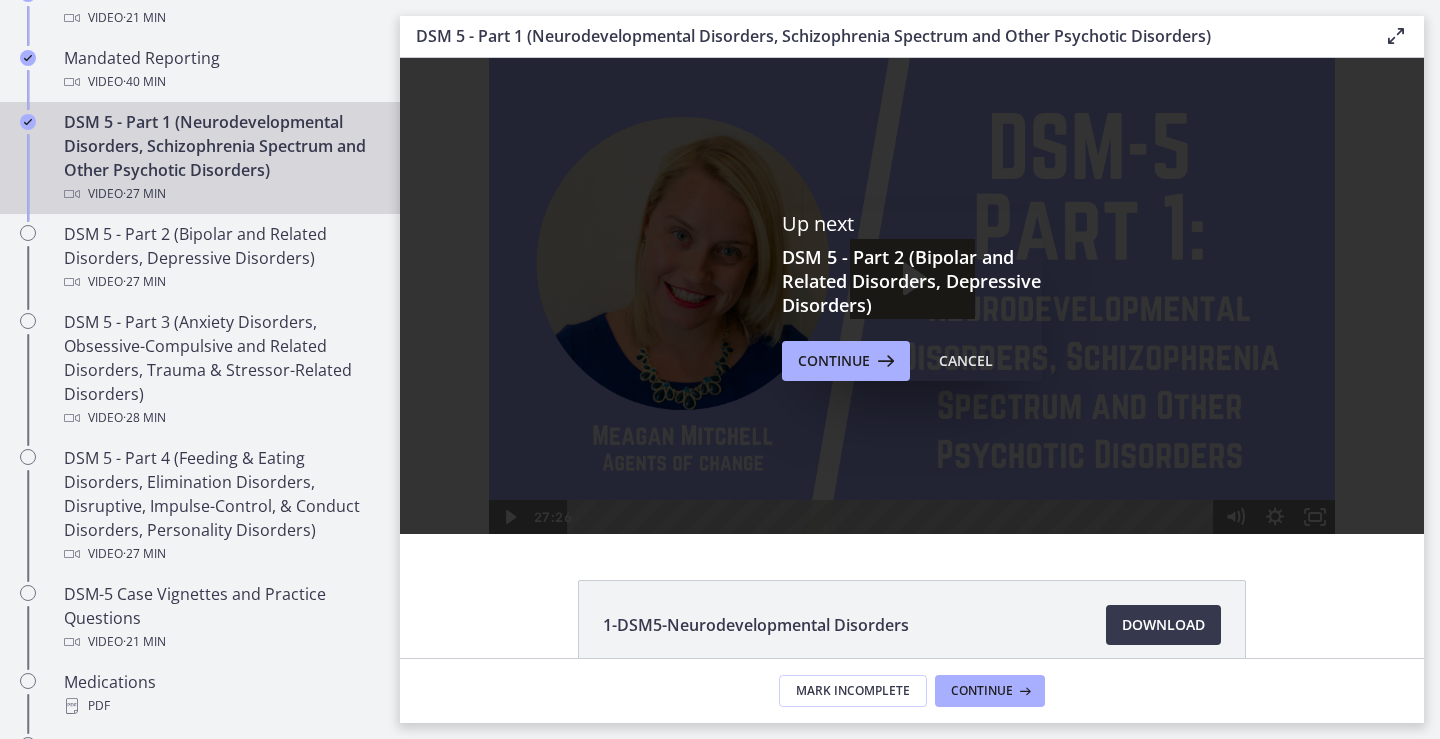 scroll, scrollTop: 0, scrollLeft: 0, axis: both 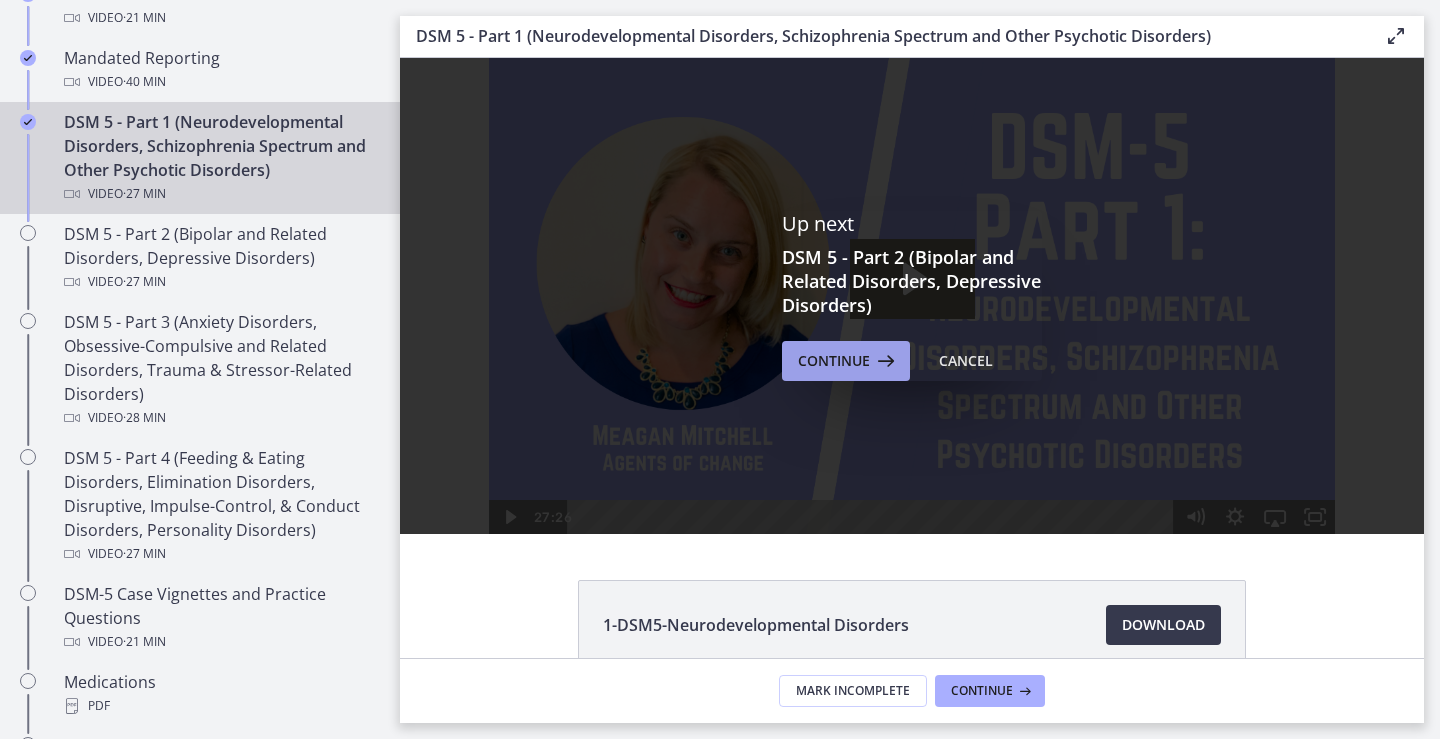 click at bounding box center [884, 361] 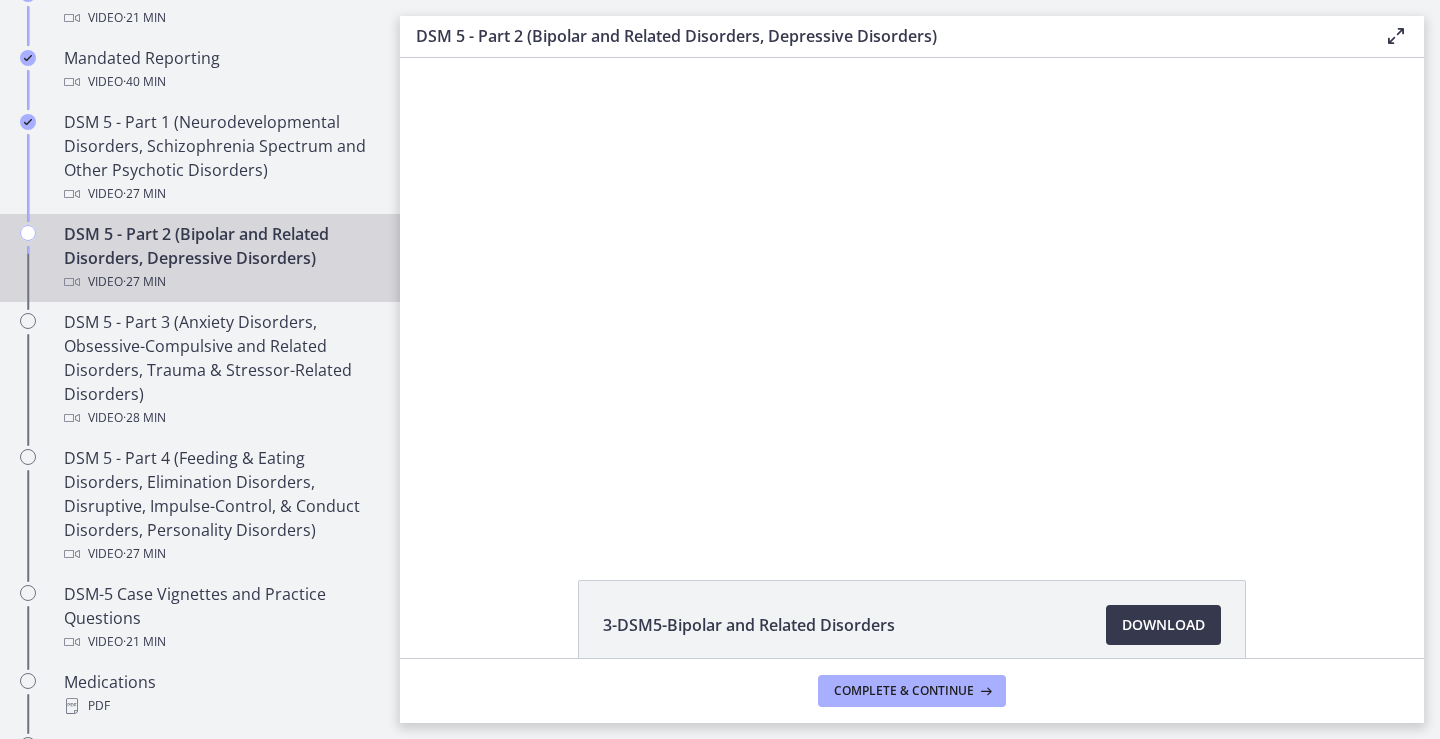 scroll, scrollTop: 0, scrollLeft: 0, axis: both 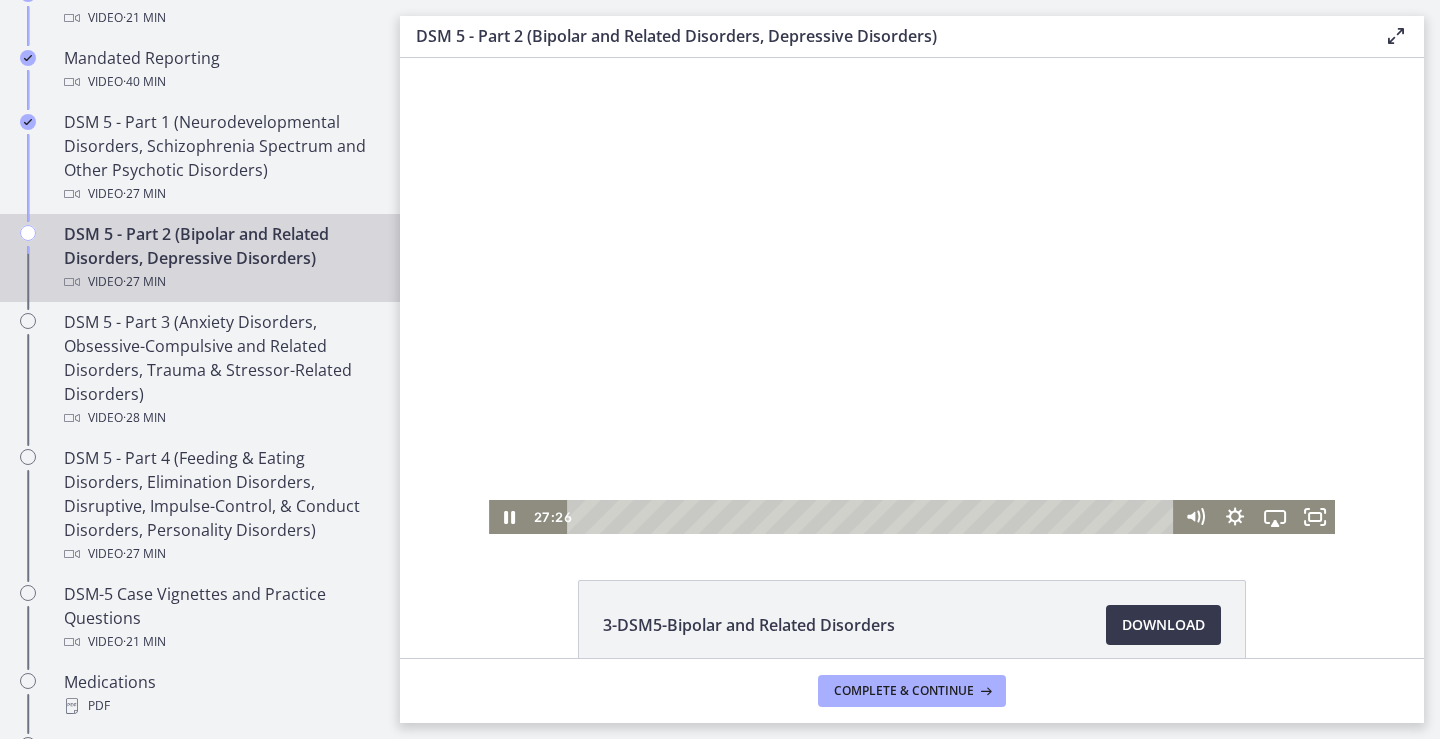 drag, startPoint x: 584, startPoint y: 515, endPoint x: 1333, endPoint y: 563, distance: 750.5365 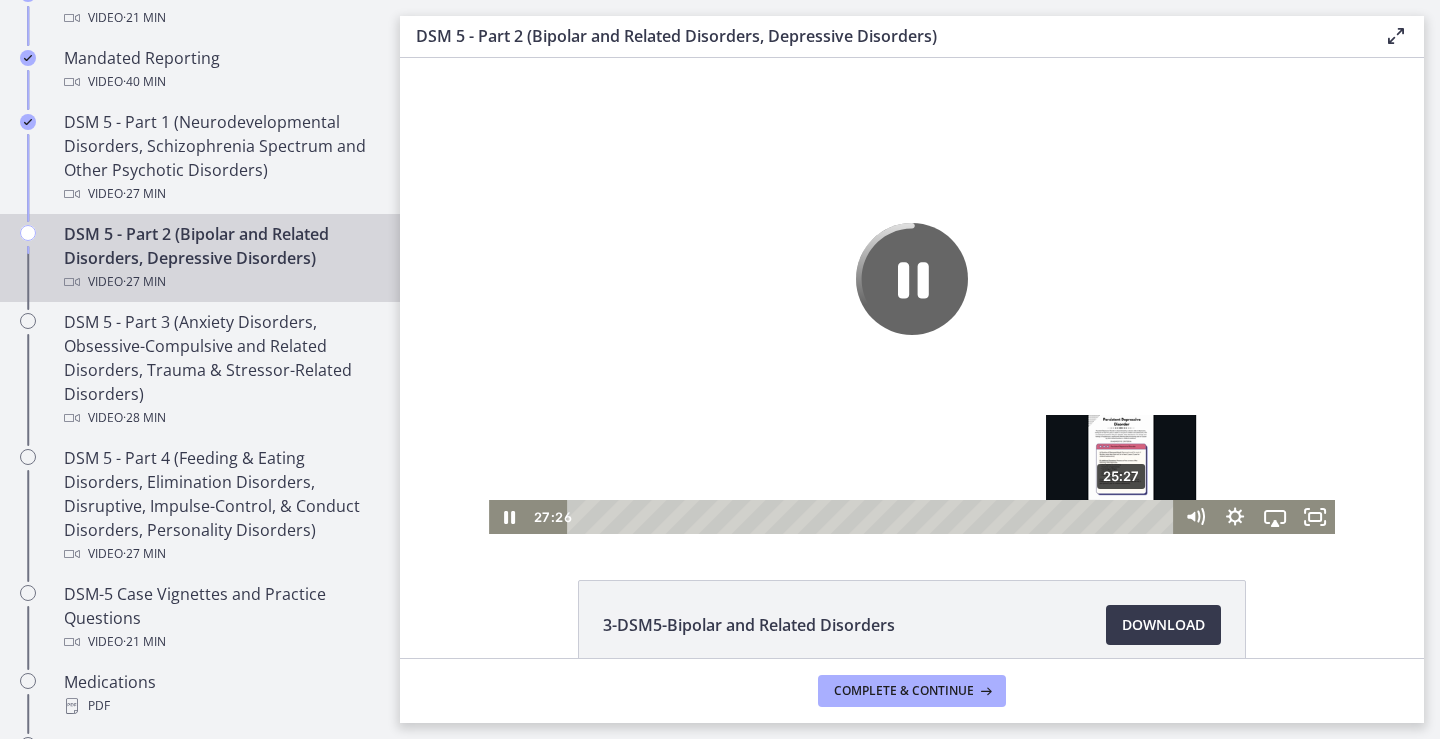 scroll, scrollTop: 5, scrollLeft: 0, axis: vertical 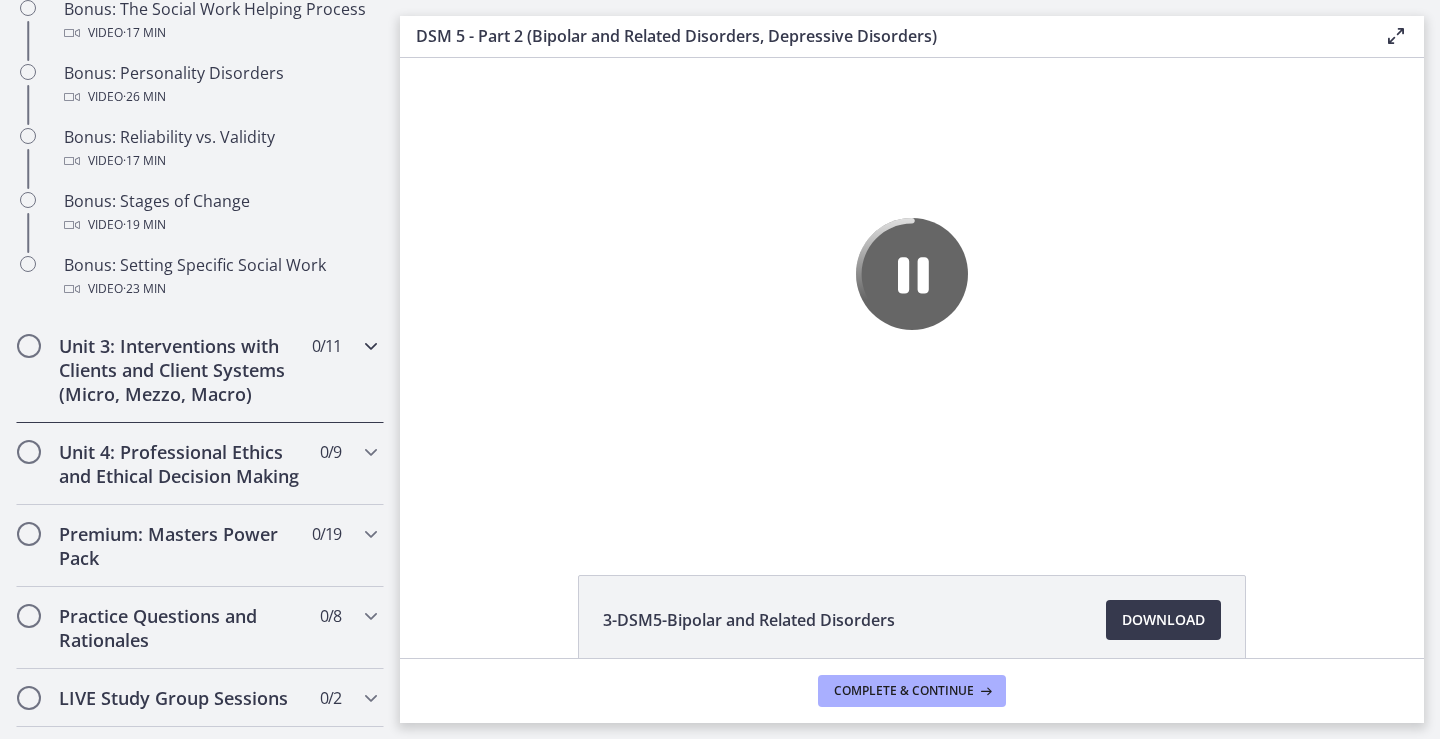 click on "Unit 3: Interventions with Clients and Client Systems (Micro, Mezzo, Macro)" at bounding box center (181, 370) 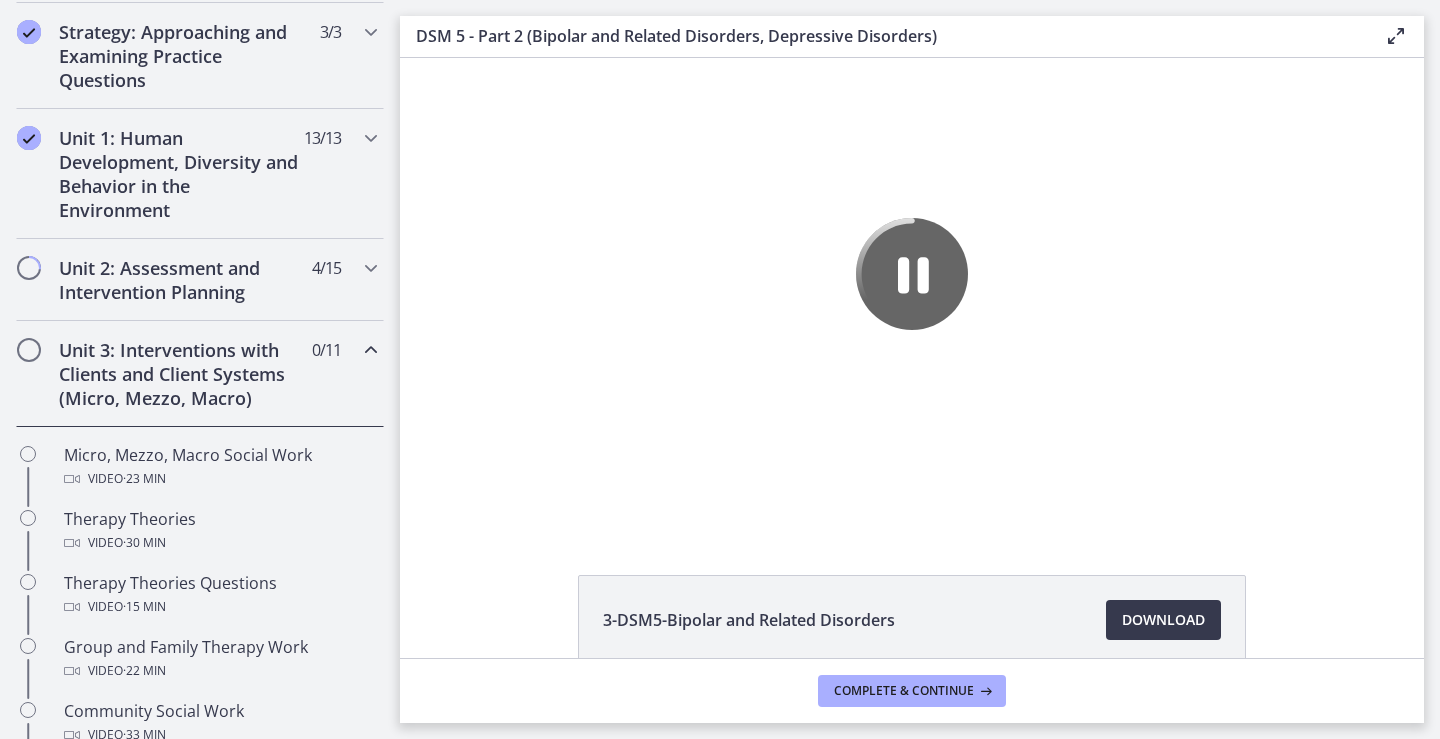 scroll, scrollTop: 444, scrollLeft: 0, axis: vertical 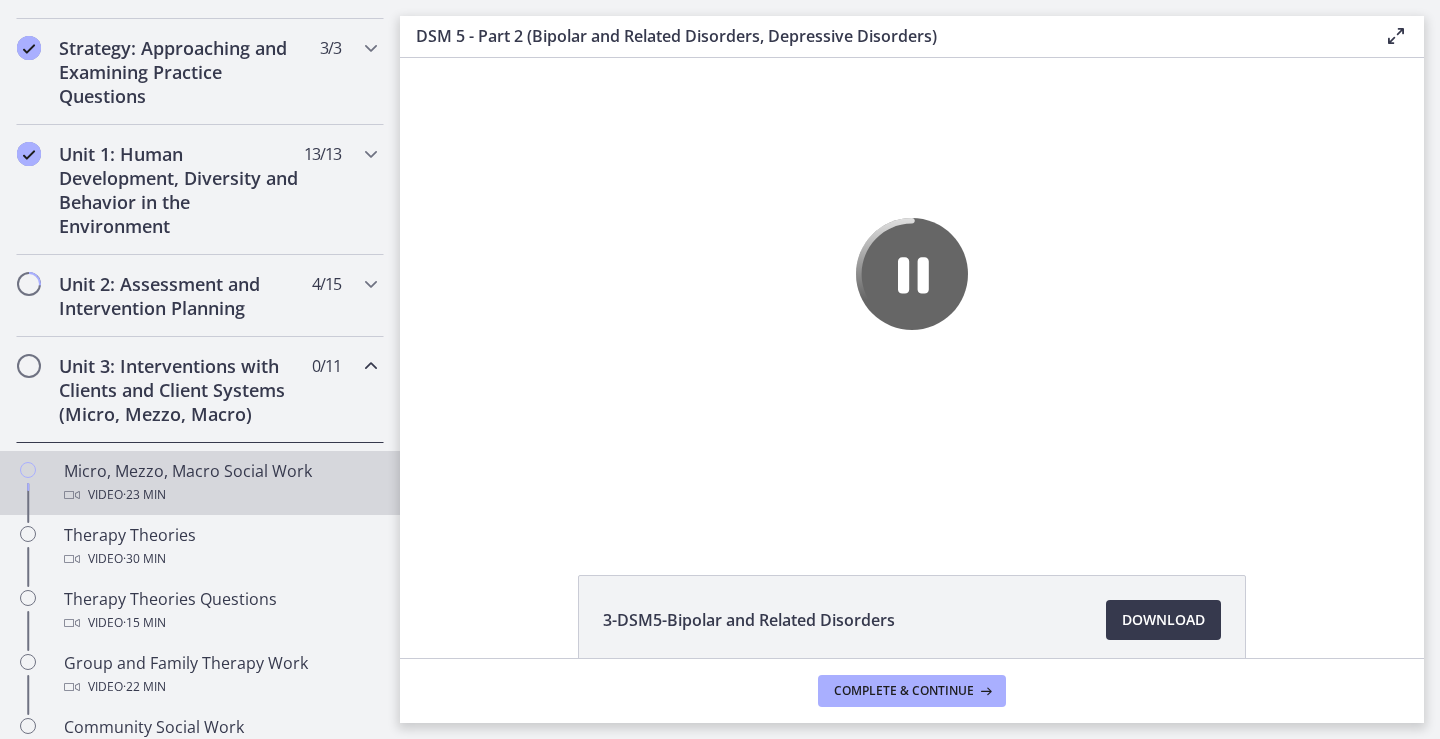 click on "Micro, Mezzo, Macro Social Work
Video
·  23 min" at bounding box center [220, 483] 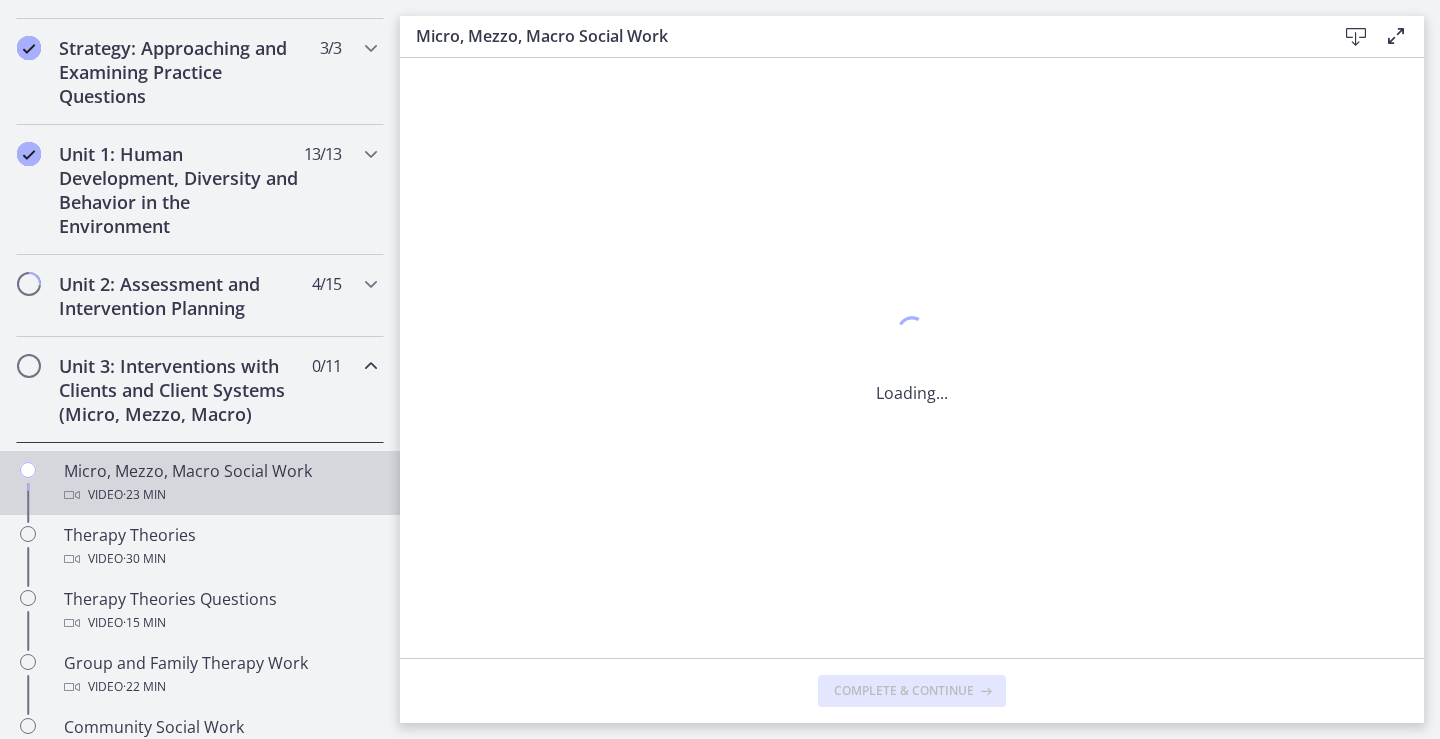 scroll, scrollTop: 0, scrollLeft: 0, axis: both 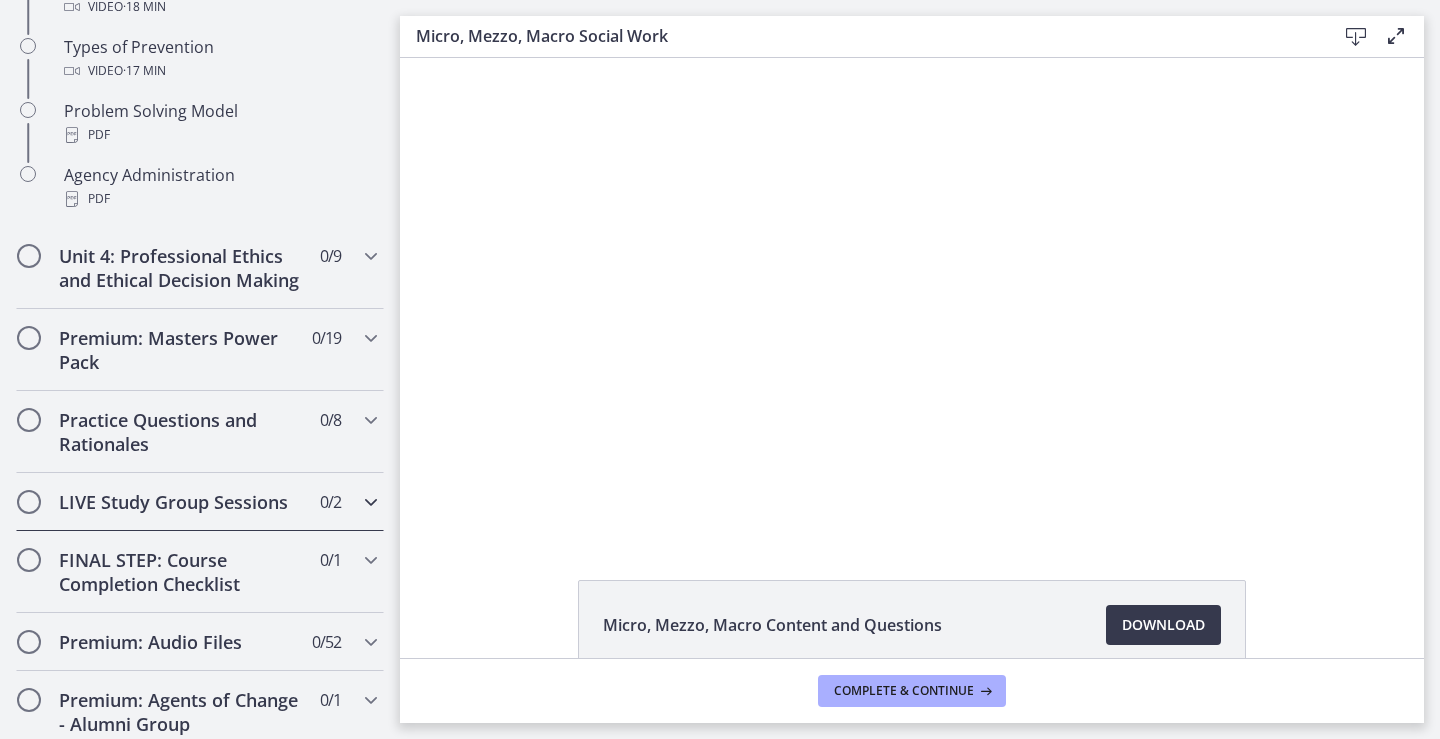 click on "LIVE Study Group Sessions
0  /  2
Completed" at bounding box center (200, 502) 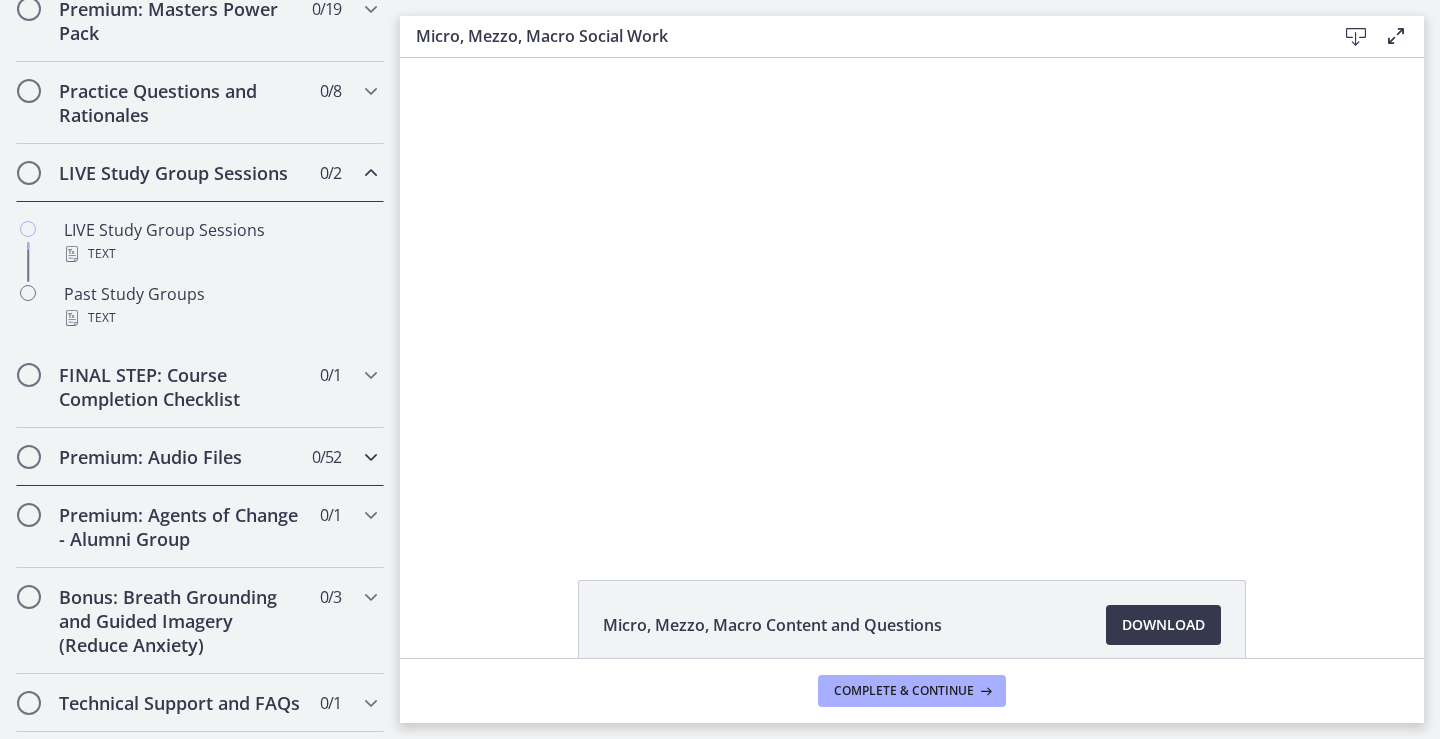 scroll, scrollTop: 982, scrollLeft: 0, axis: vertical 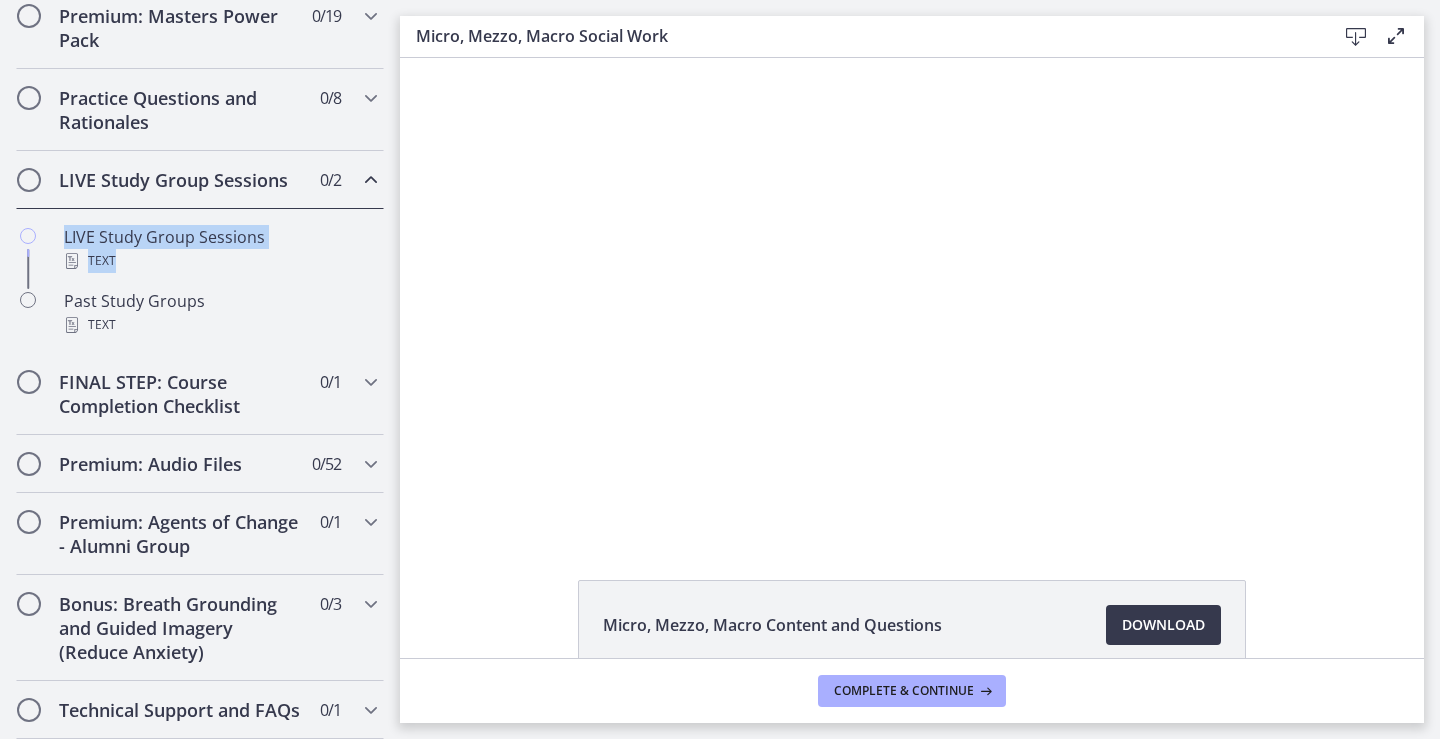 drag, startPoint x: 1256, startPoint y: 456, endPoint x: 856, endPoint y: 398, distance: 404.18314 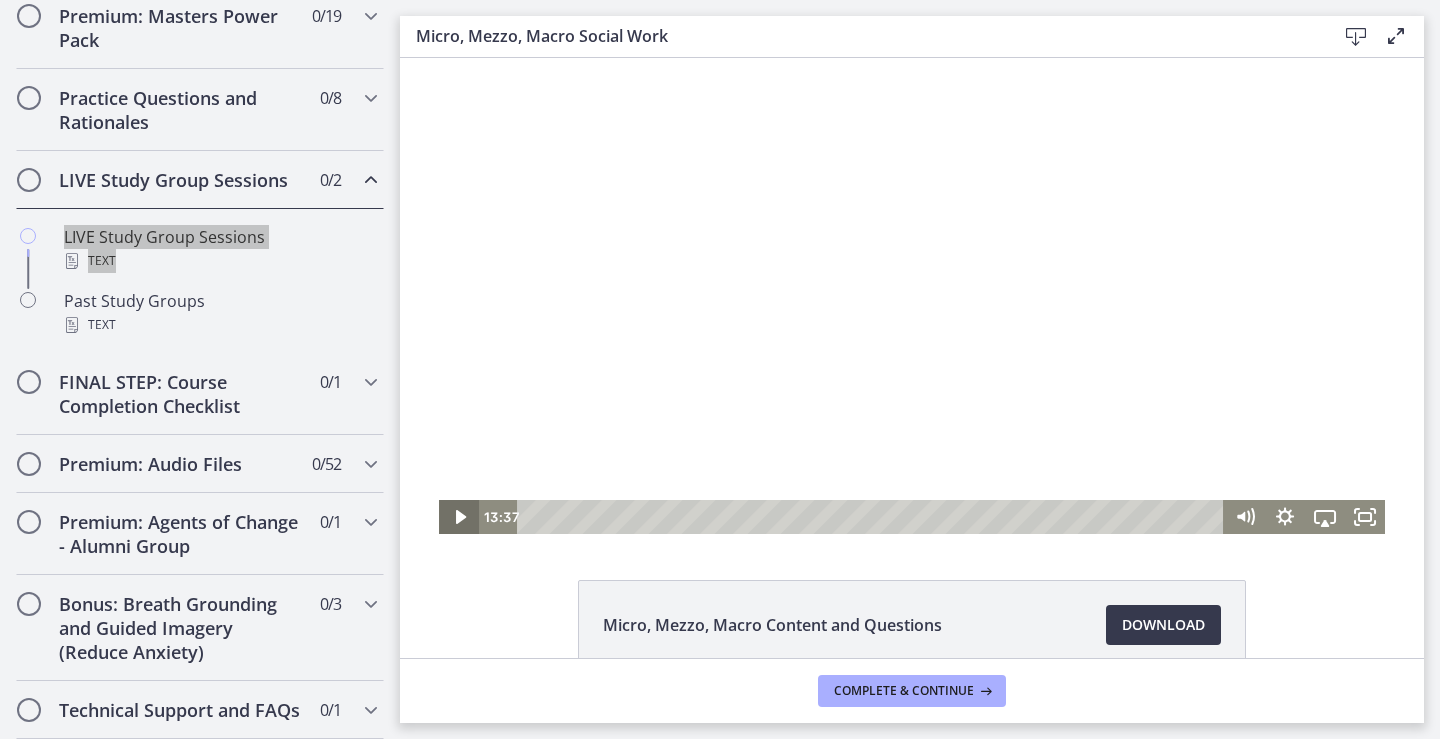 click 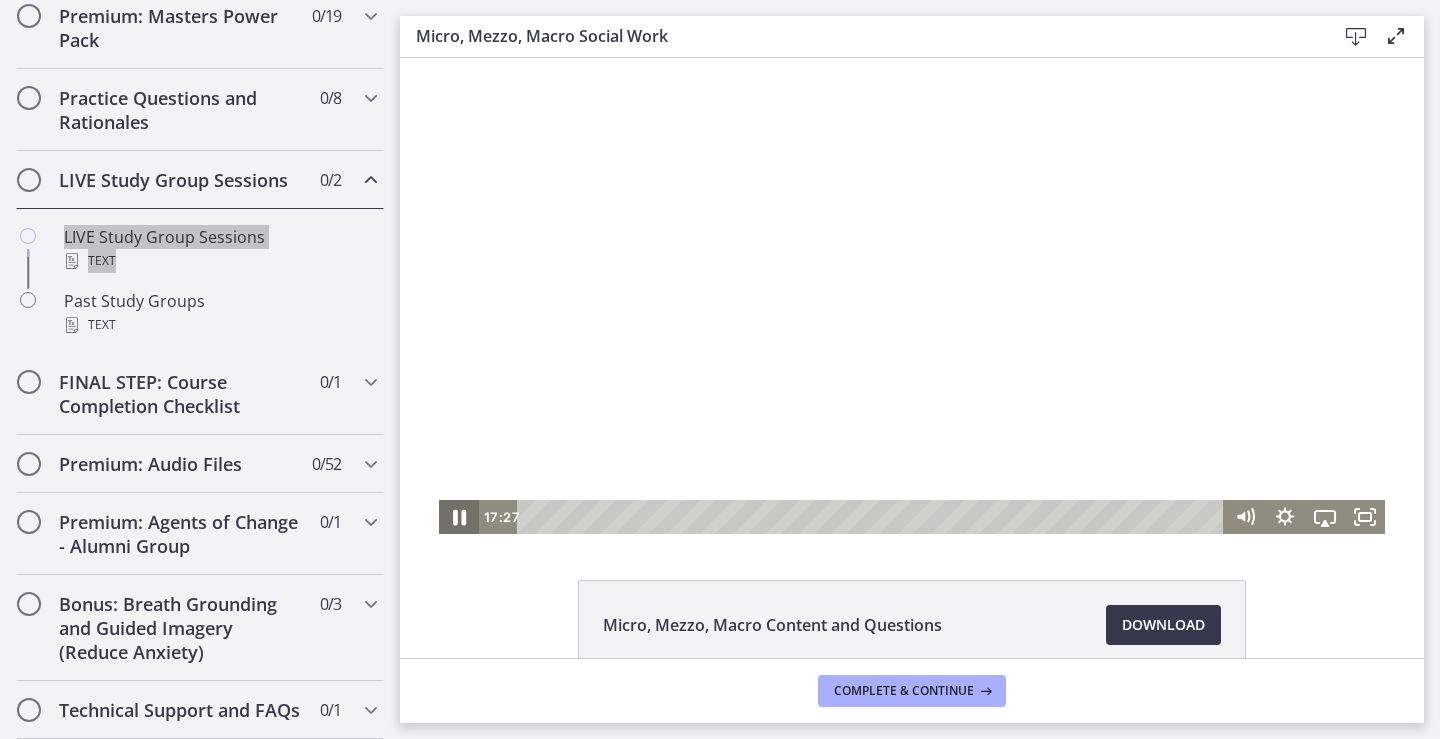 click 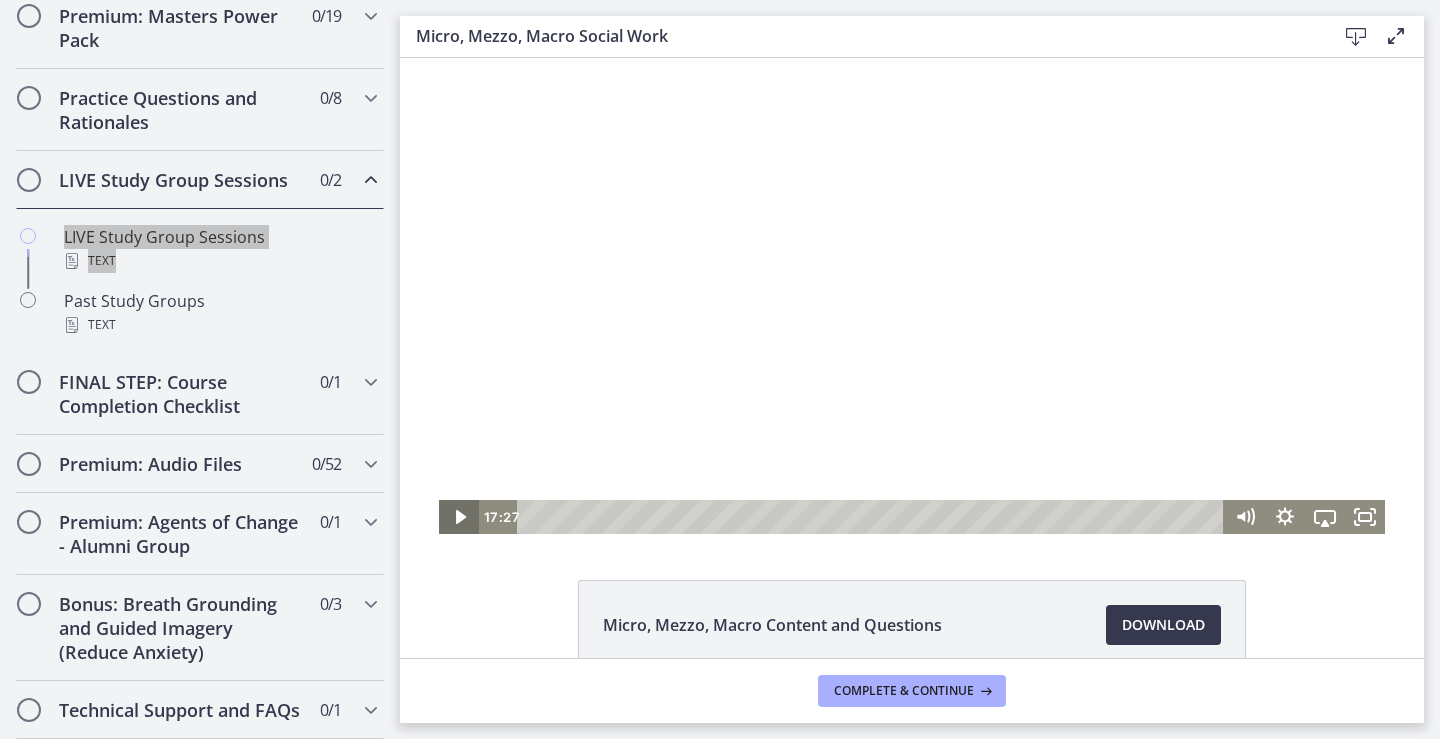 click 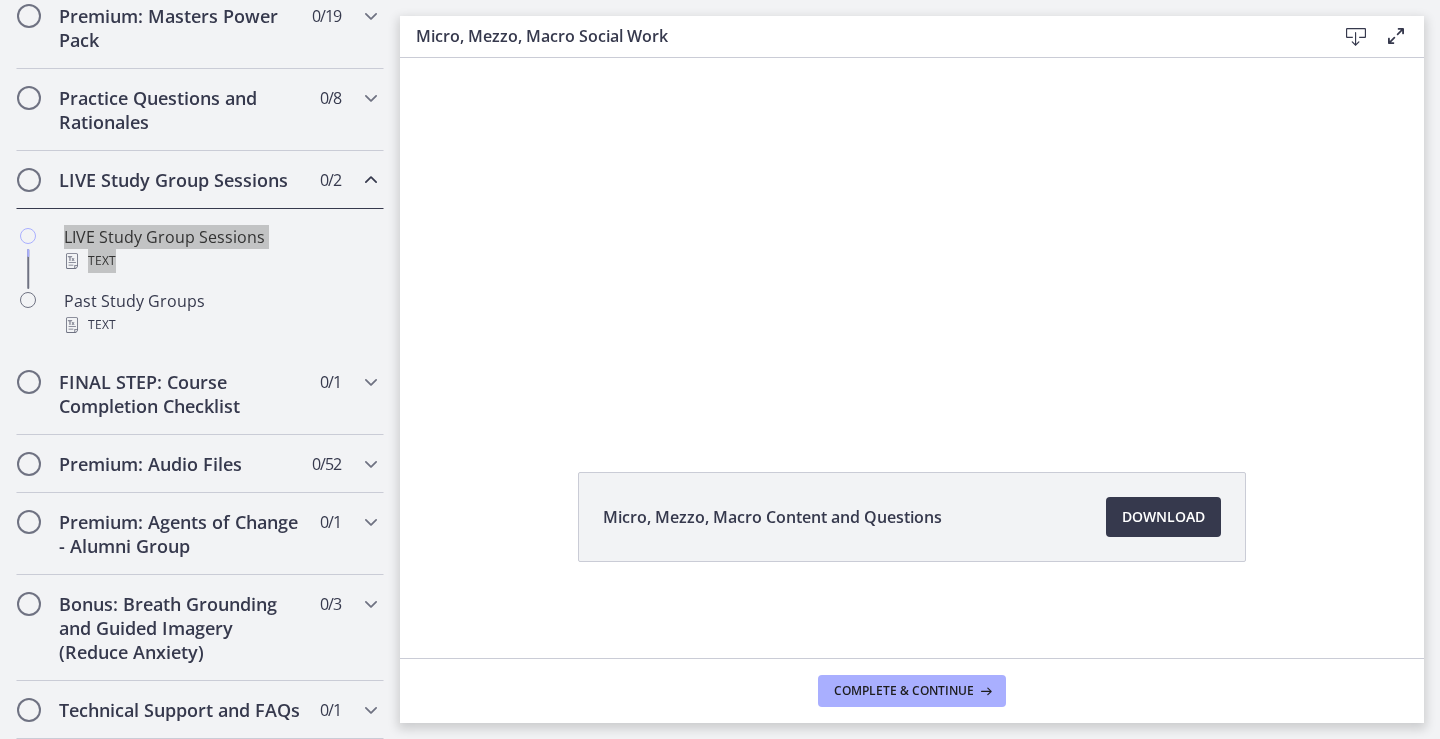 scroll, scrollTop: 108, scrollLeft: 0, axis: vertical 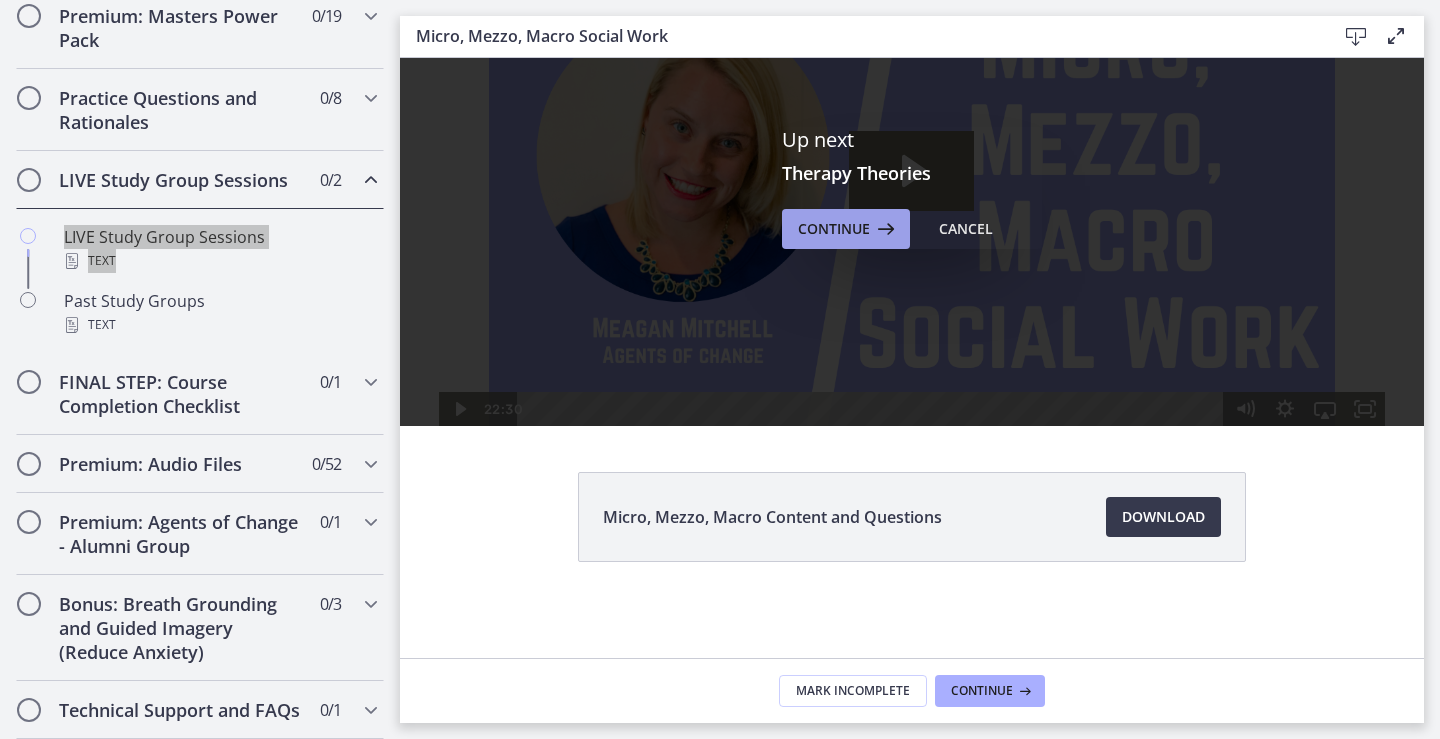 click on "Continue" at bounding box center (834, 229) 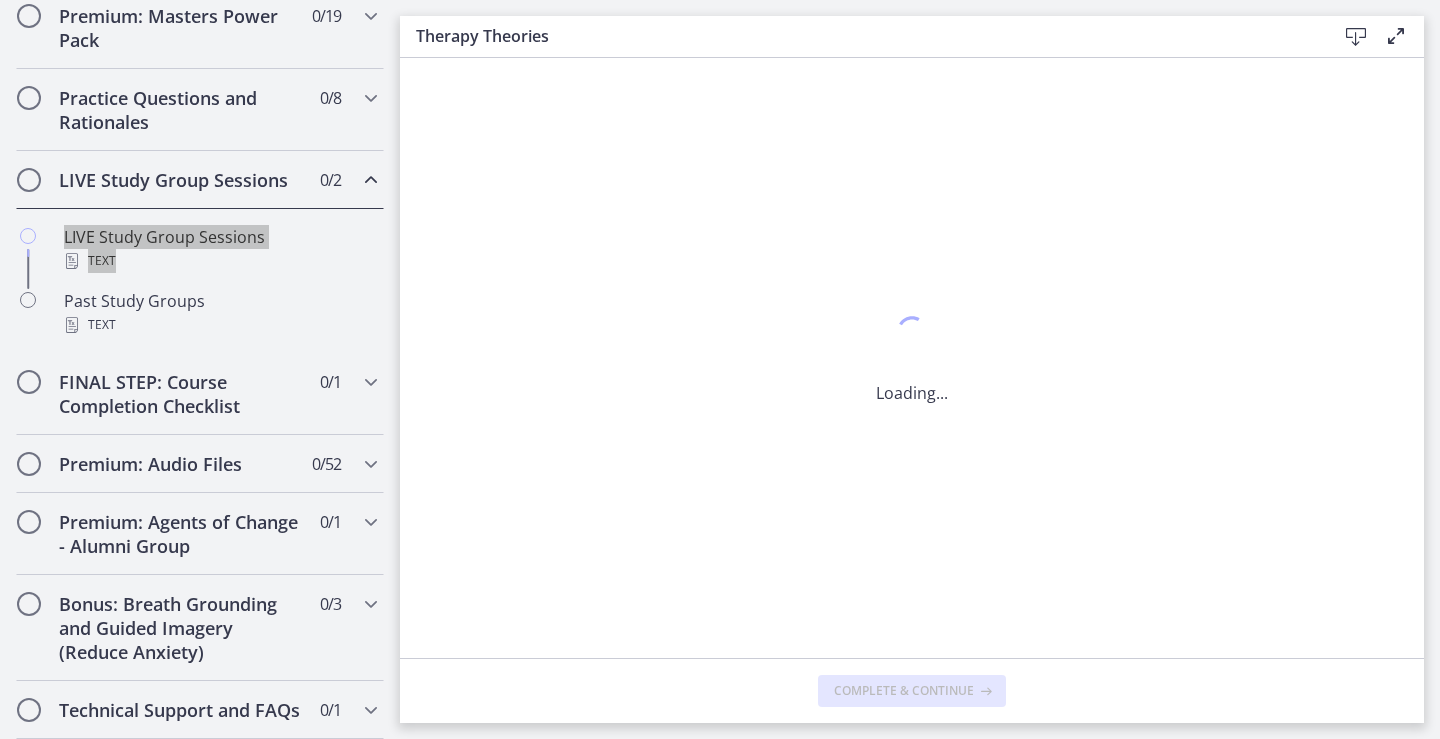 scroll, scrollTop: 0, scrollLeft: 0, axis: both 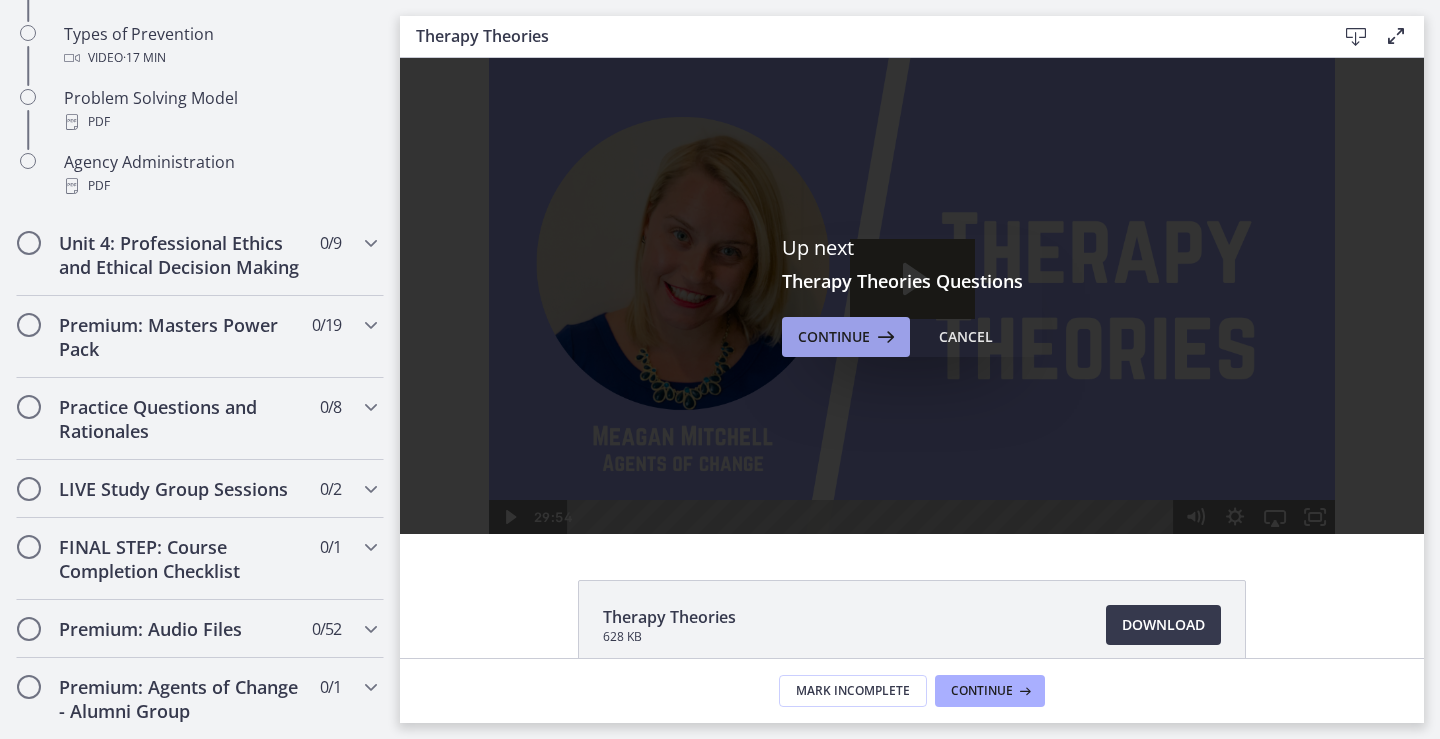 click on "Continue" at bounding box center [834, 337] 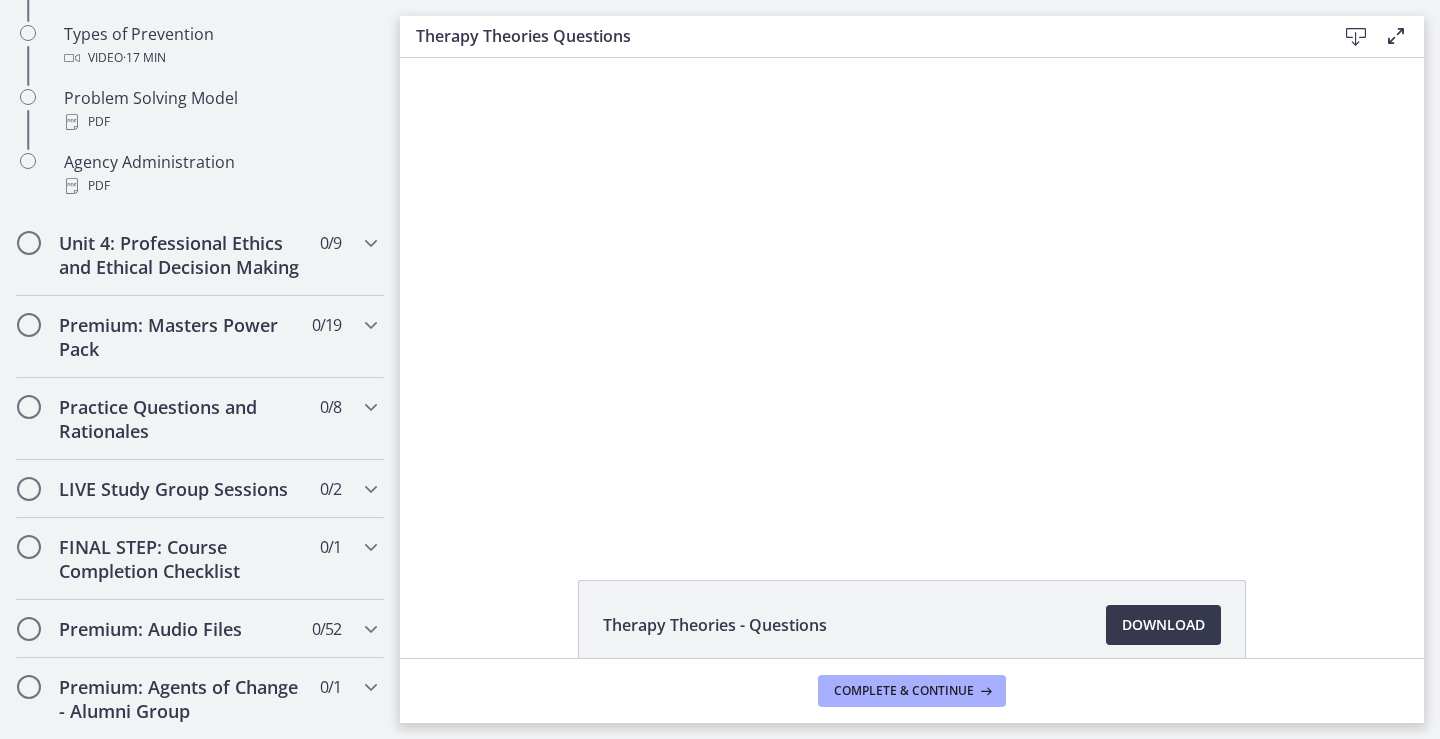 scroll, scrollTop: 0, scrollLeft: 0, axis: both 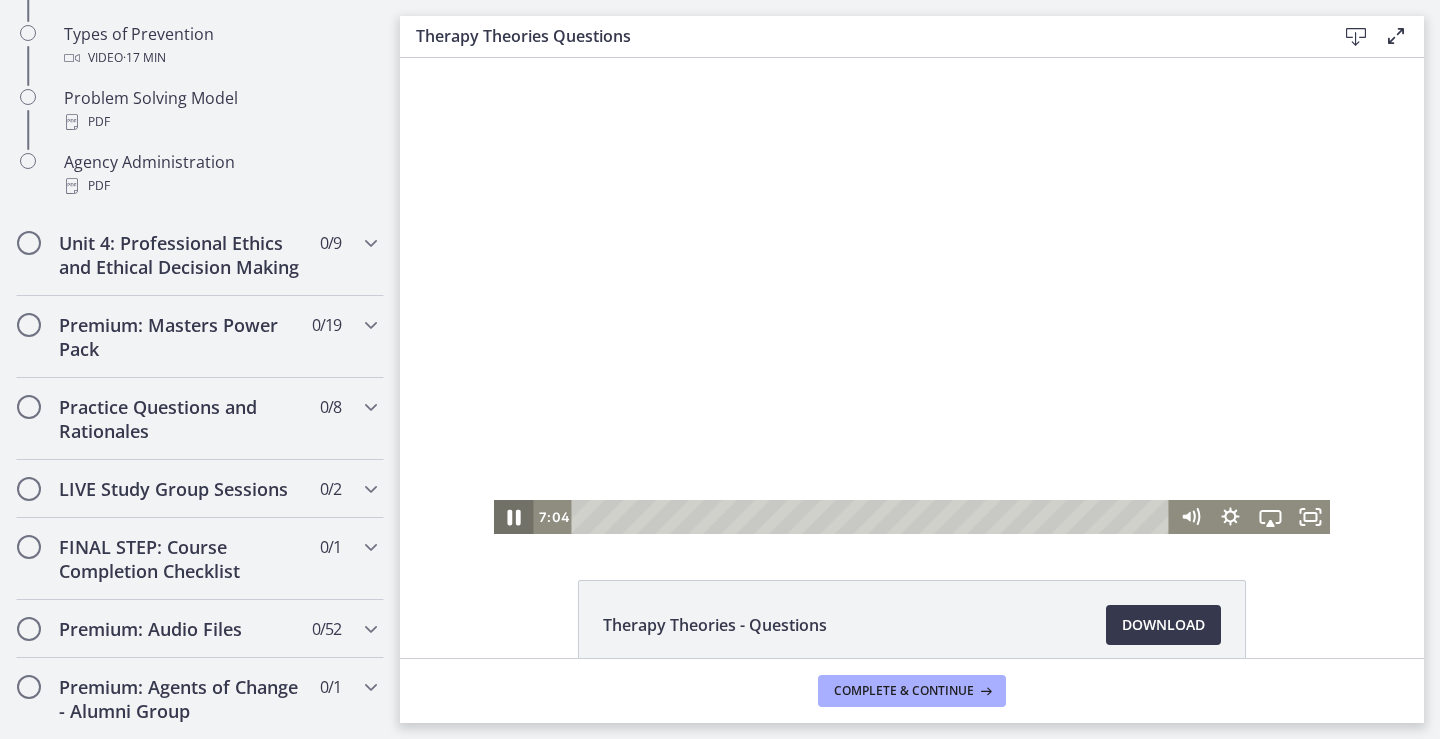click 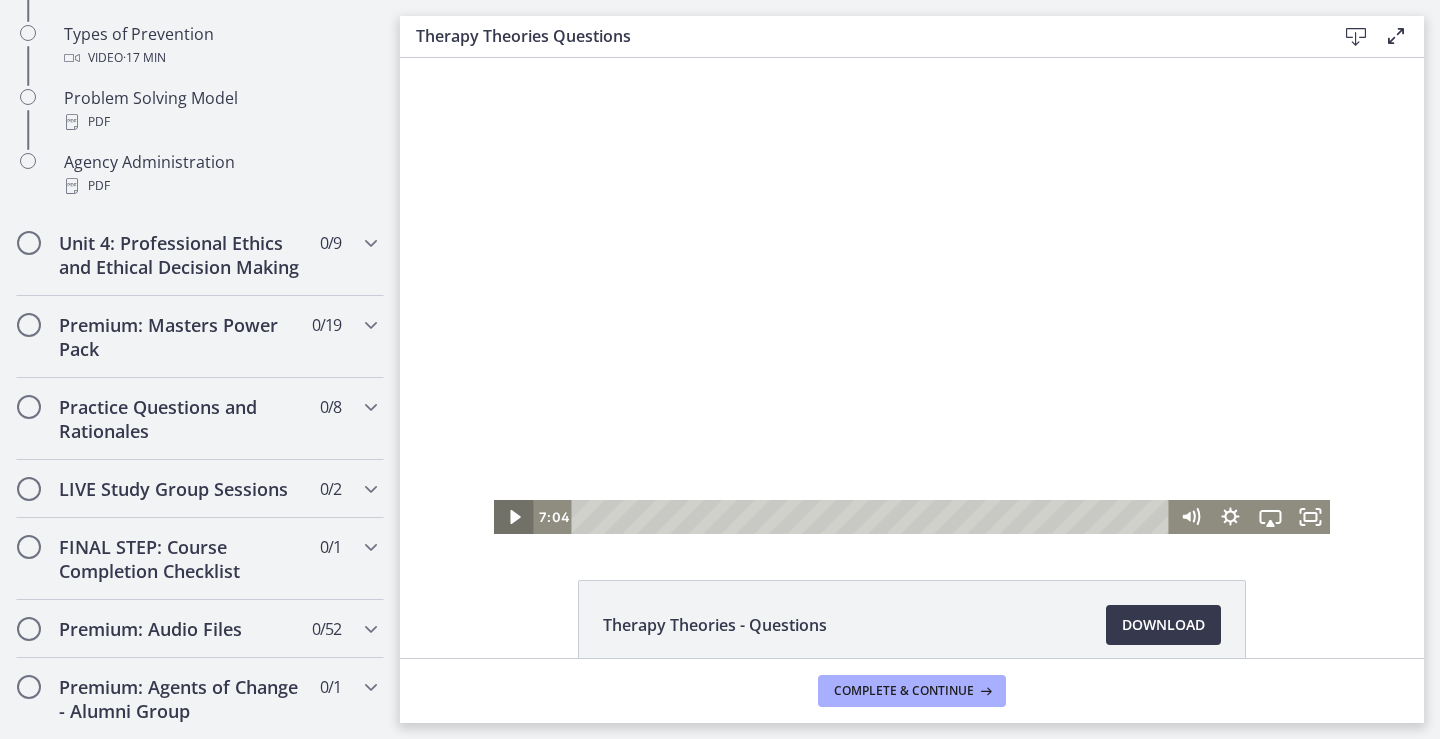 click 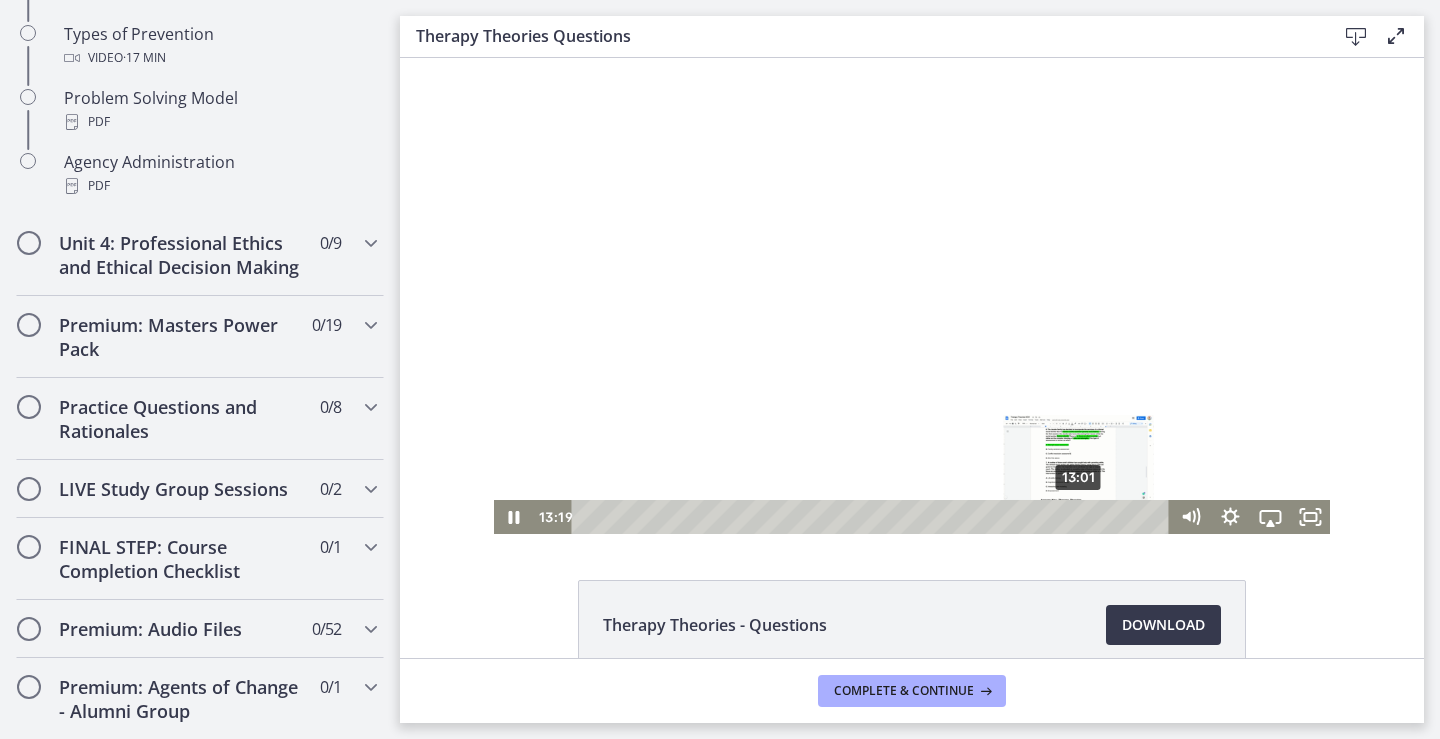 click on "13:01" at bounding box center [873, 517] 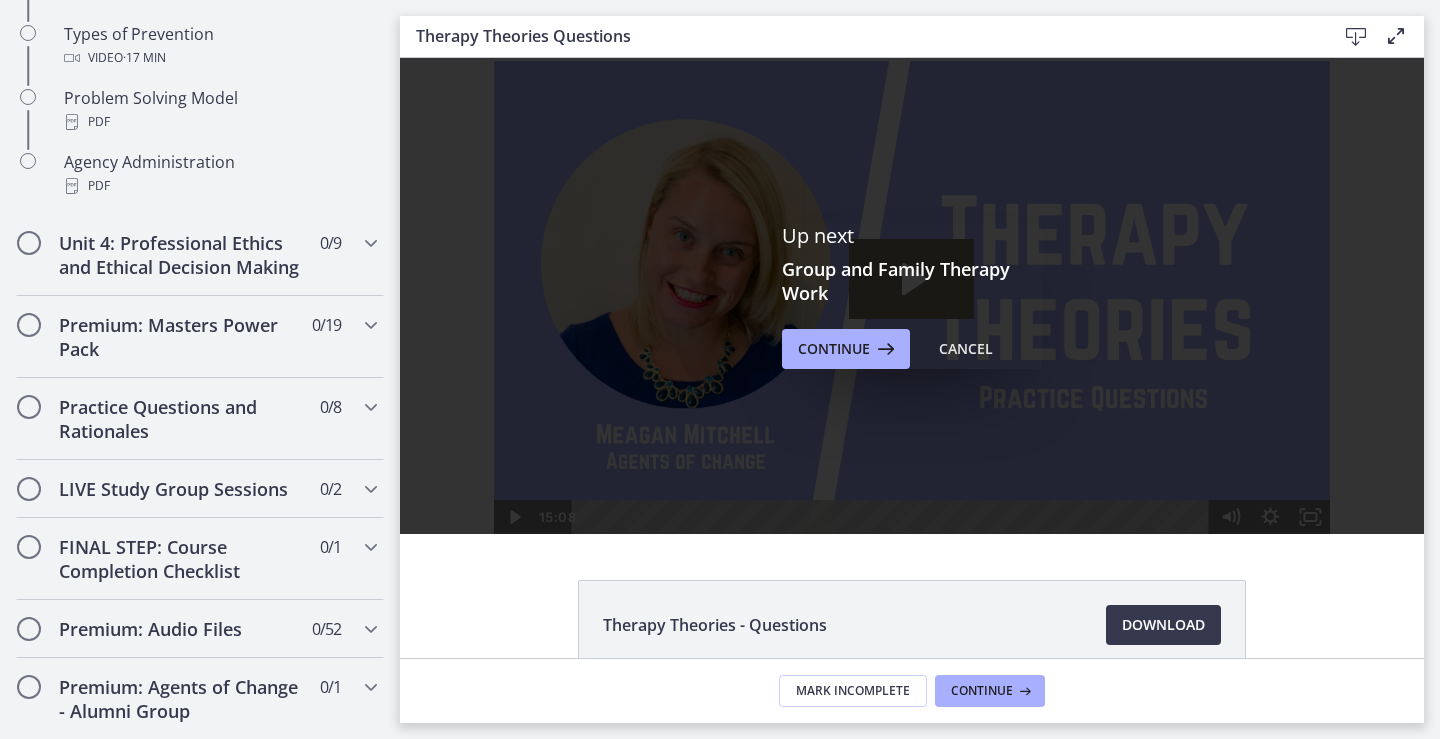 scroll, scrollTop: 0, scrollLeft: 0, axis: both 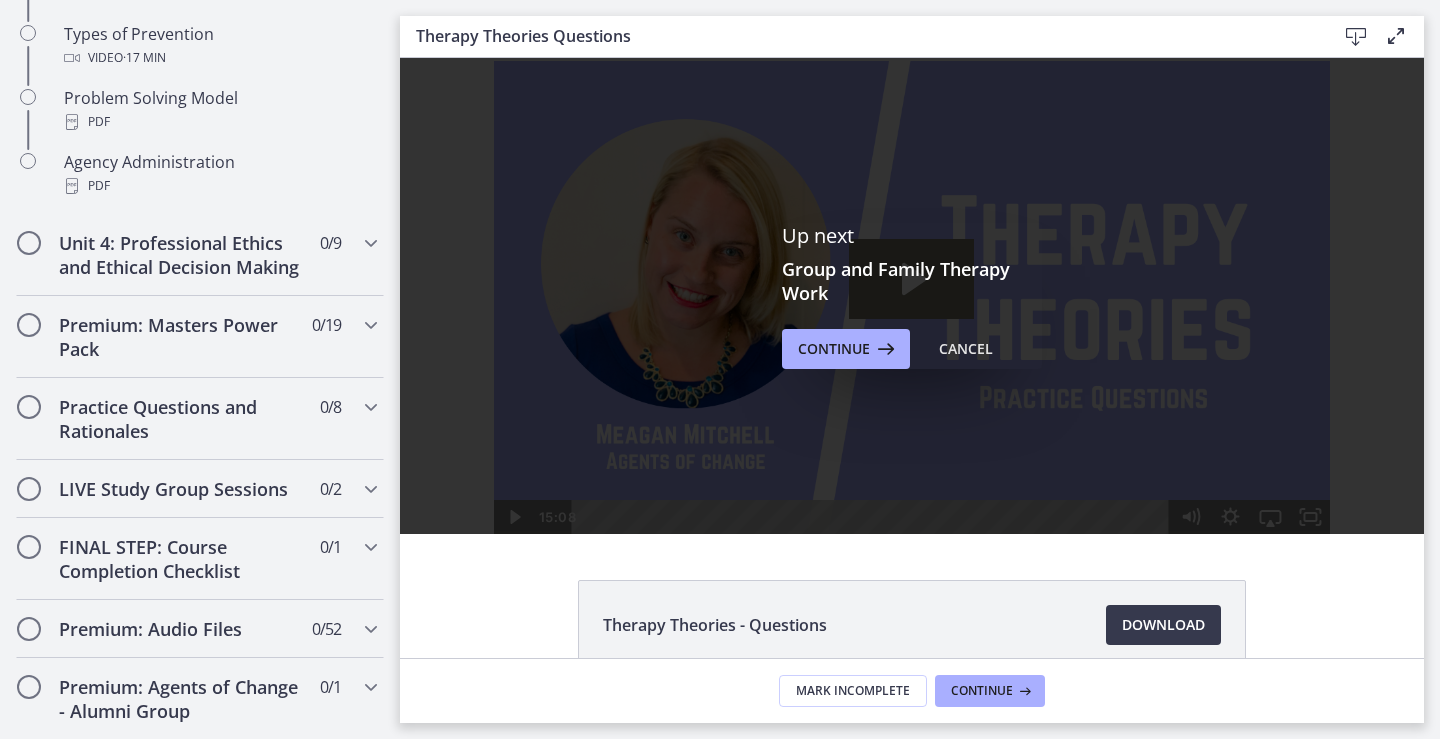 click on "Up next
Group and Family Therapy Work
Continue
Cancel" at bounding box center (912, 296) 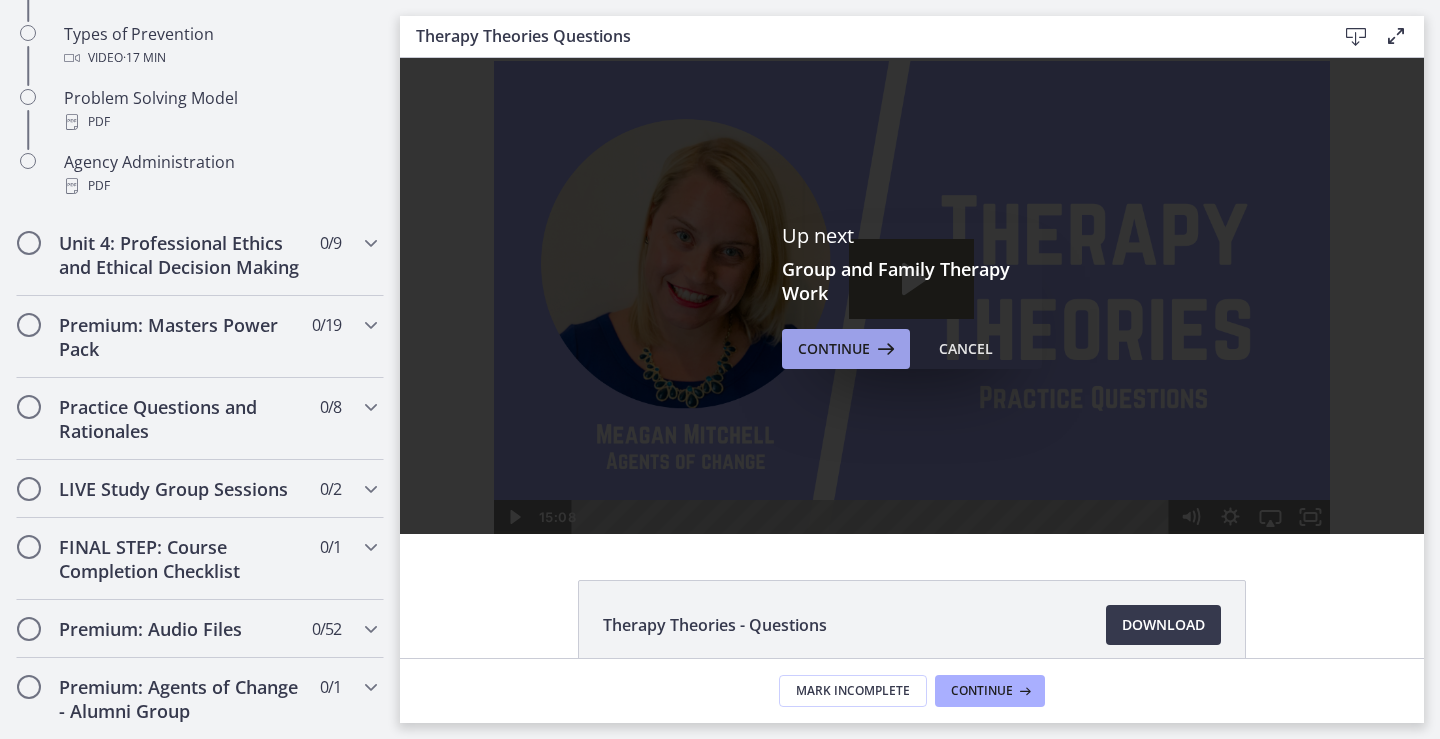click on "Continue" at bounding box center [834, 349] 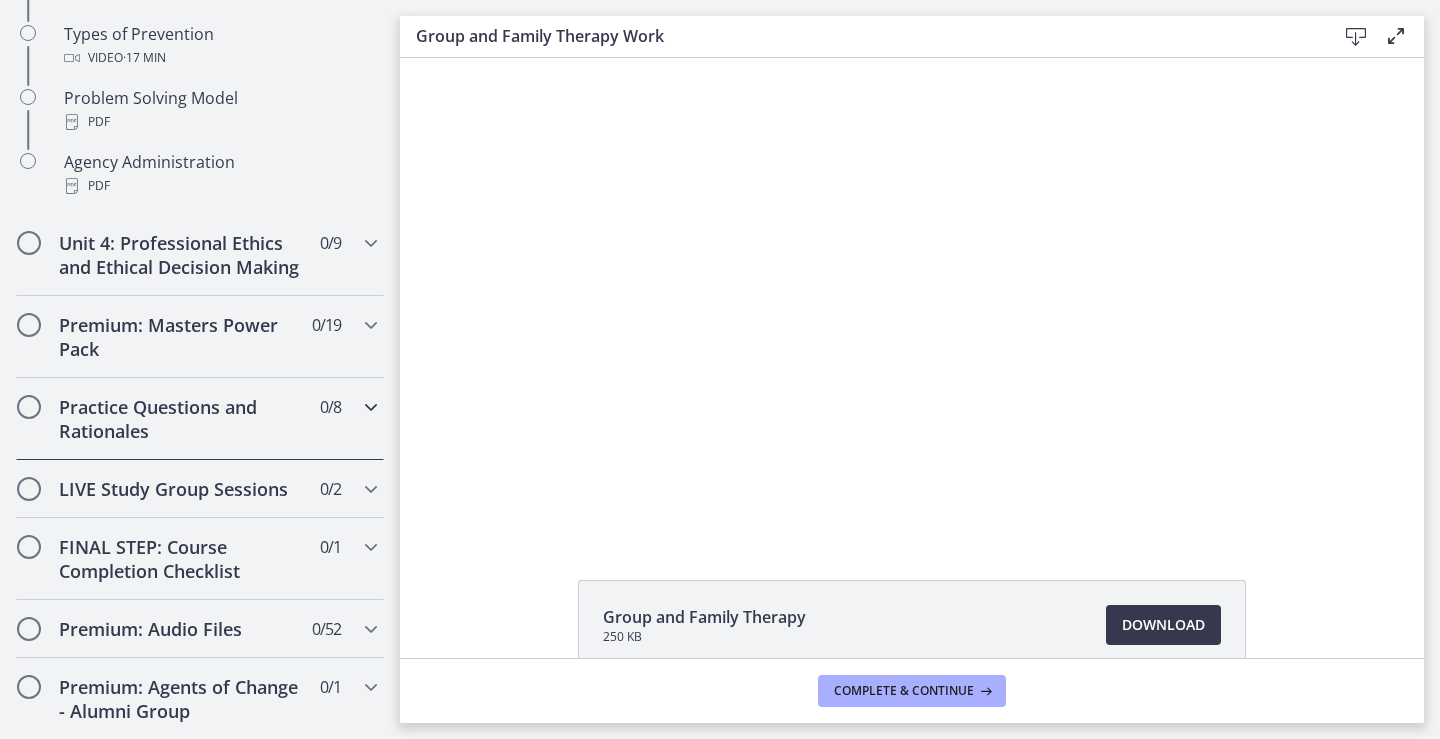 scroll, scrollTop: 0, scrollLeft: 0, axis: both 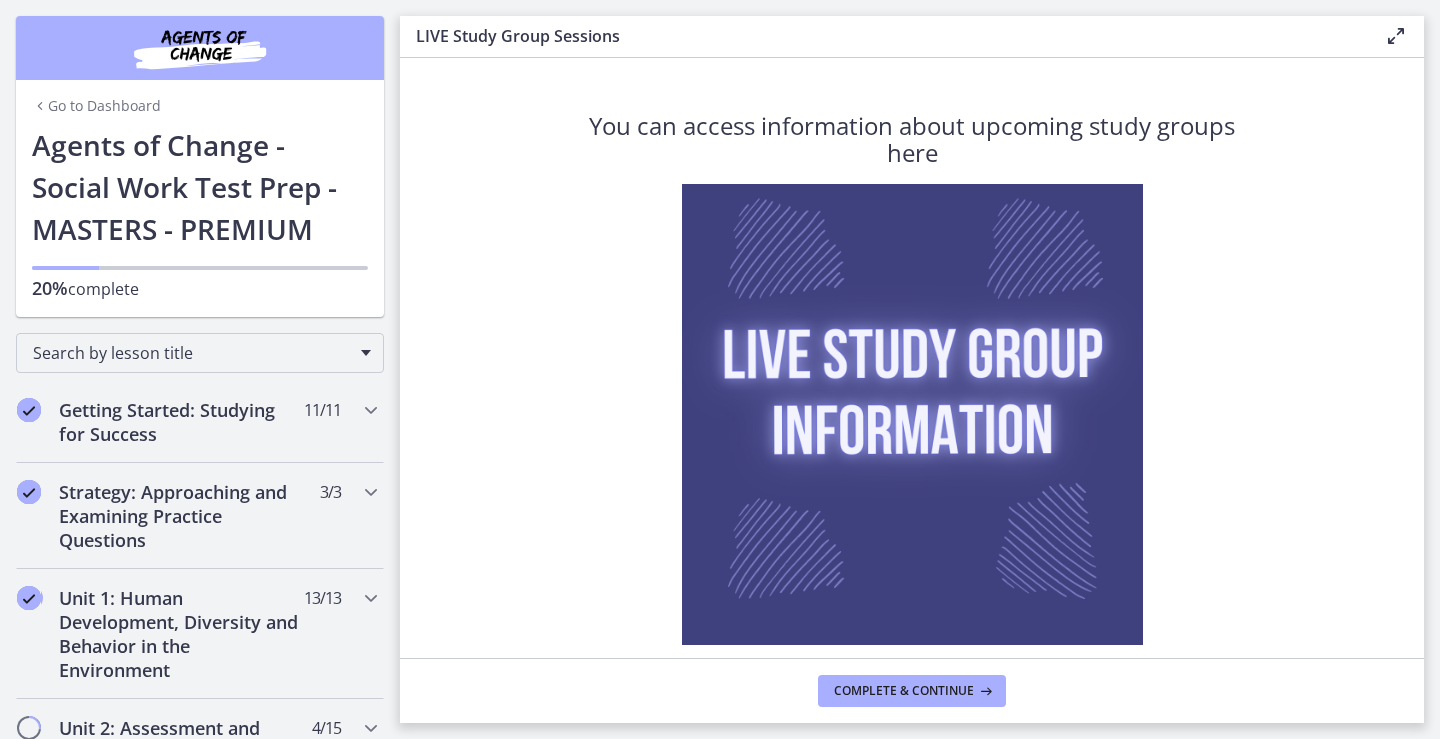 click on "You can access information about upcoming study groups here" at bounding box center (912, 139) 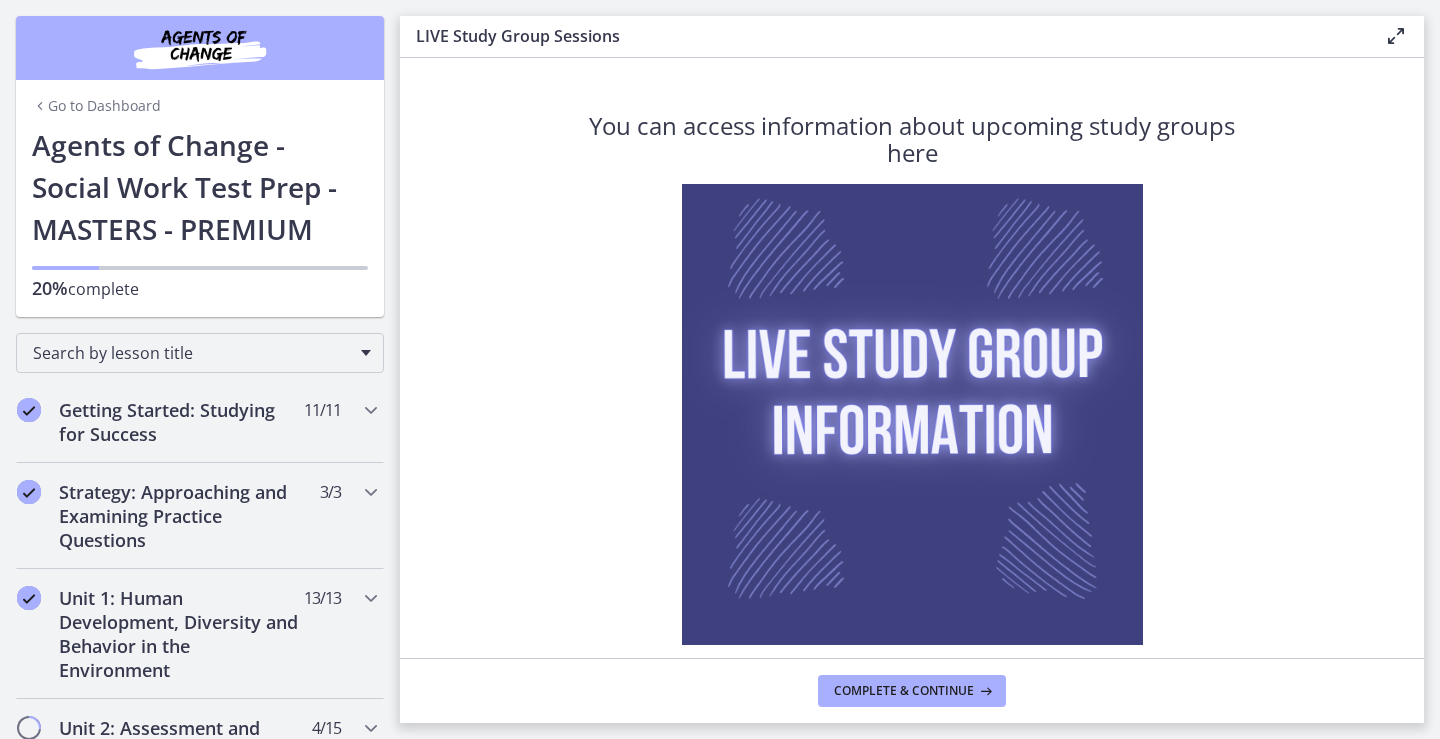 click on "LIVE Study Group Sessions
Enable fullscreen" at bounding box center [912, 37] 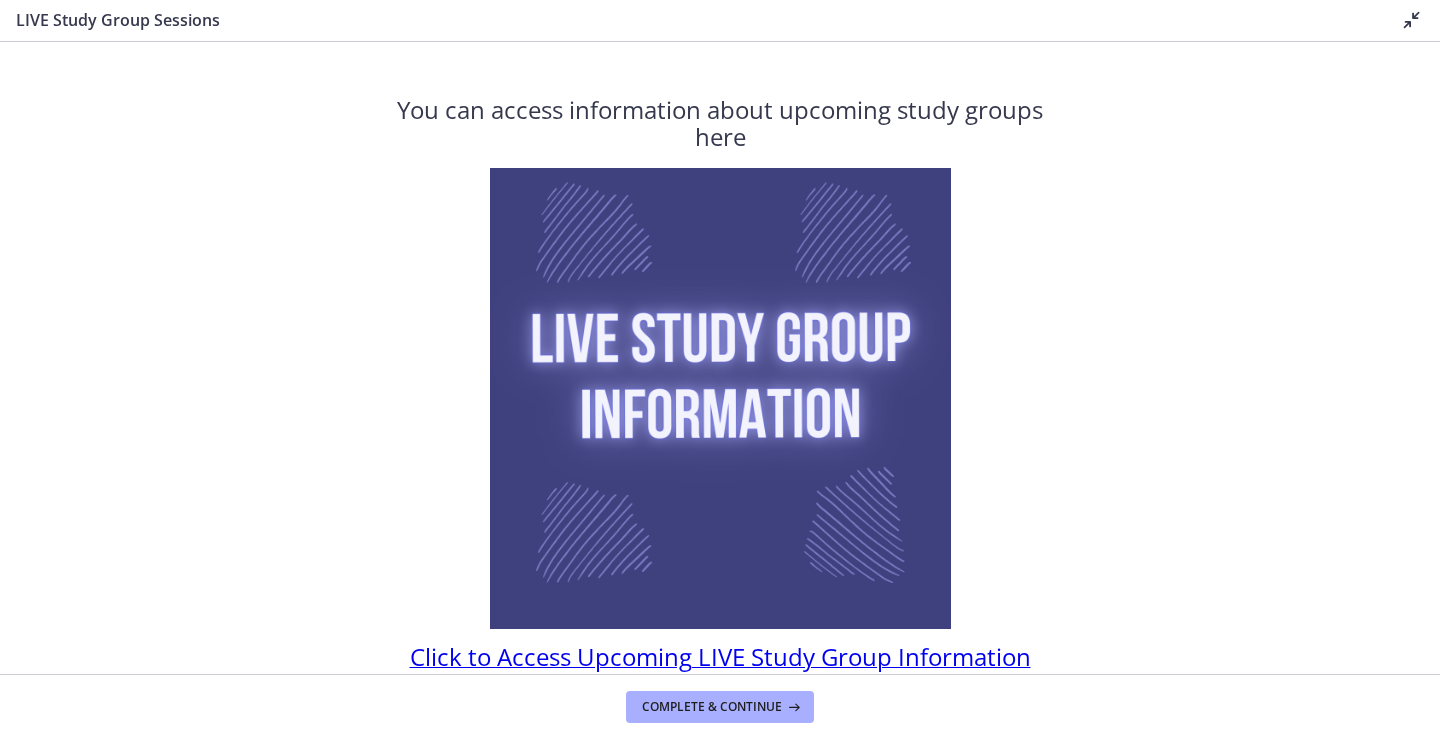 click at bounding box center [1412, 20] 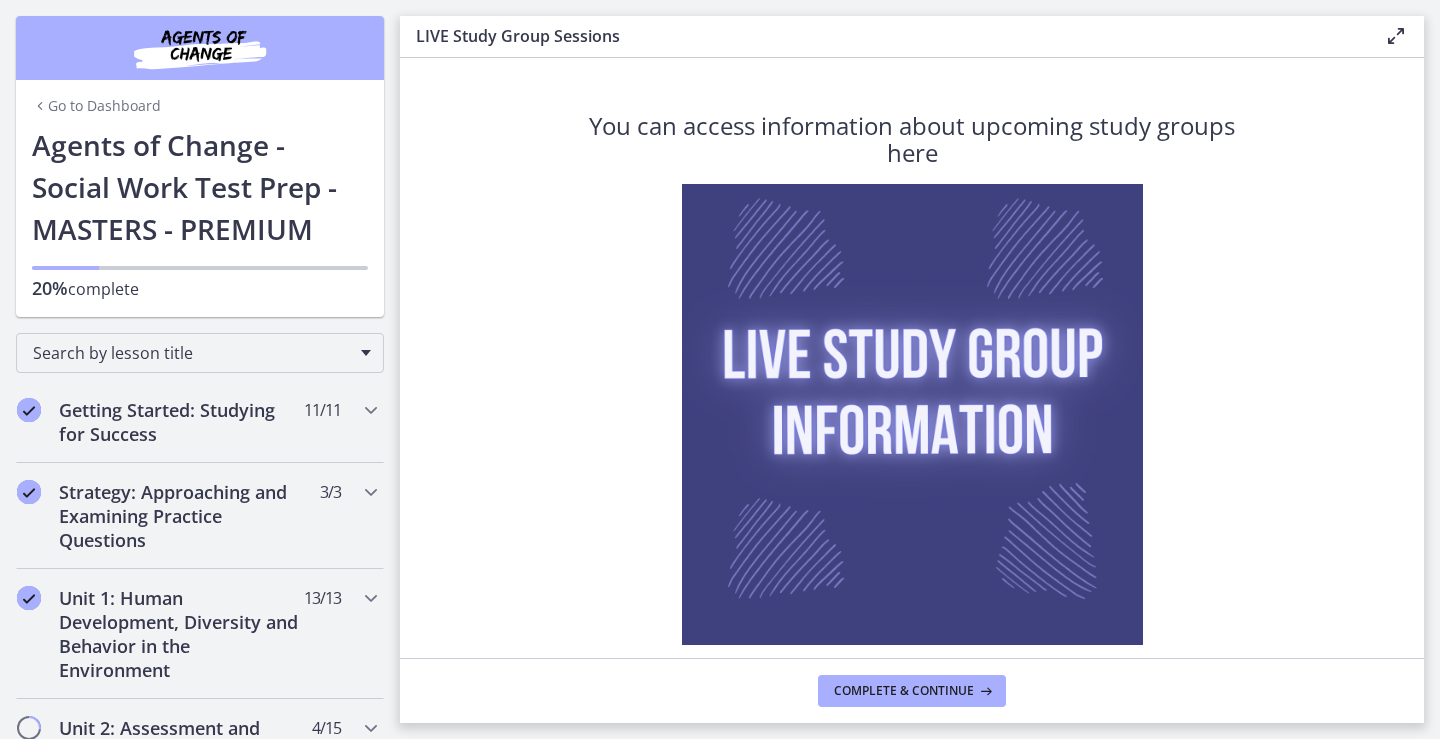 click at bounding box center [1396, 36] 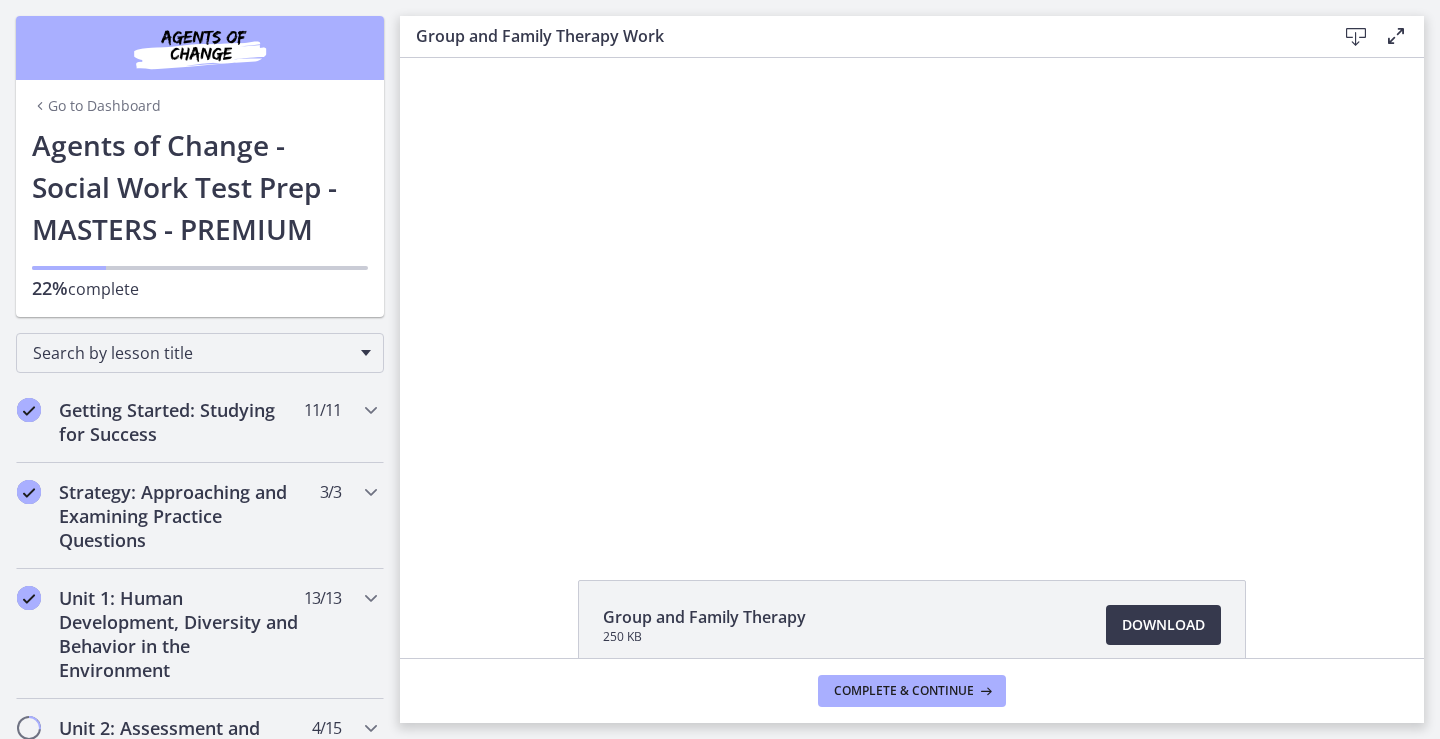 scroll, scrollTop: 0, scrollLeft: 0, axis: both 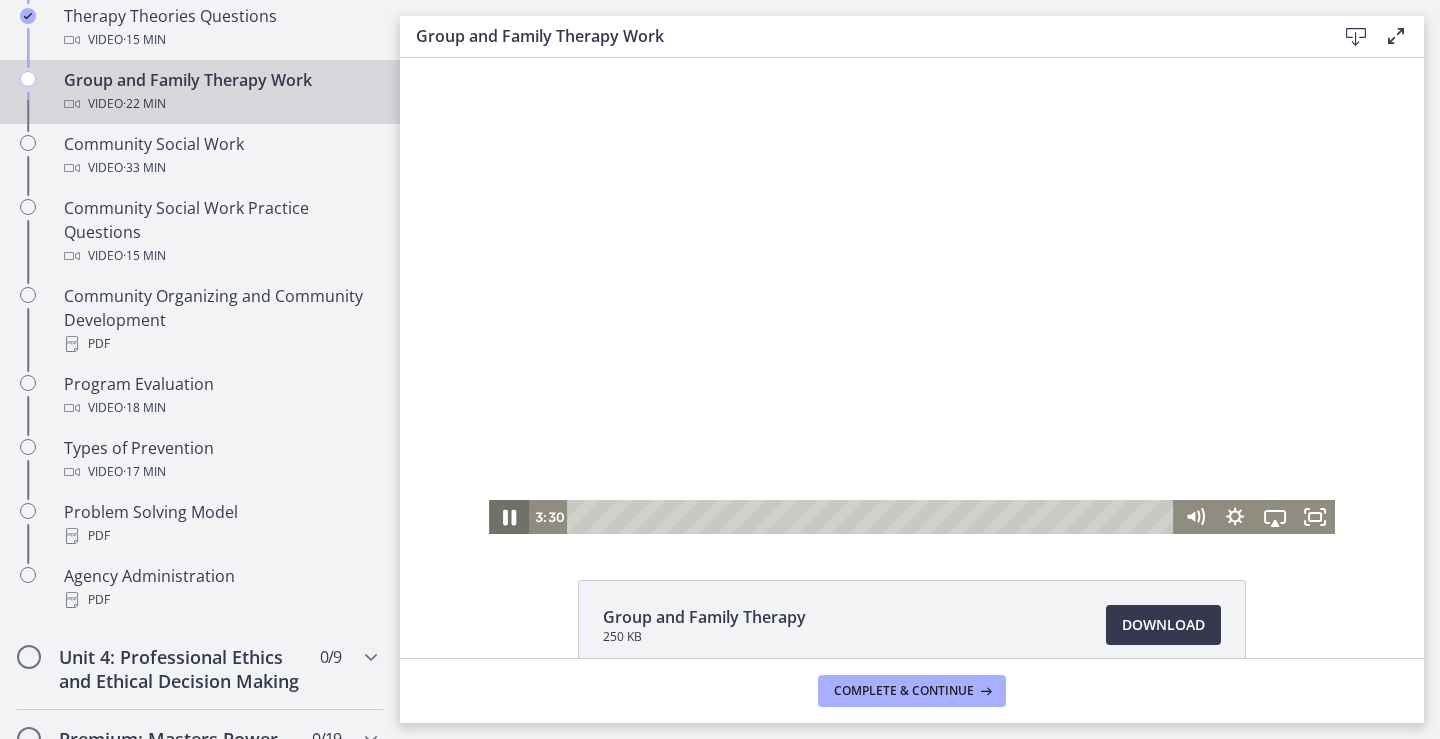 click 